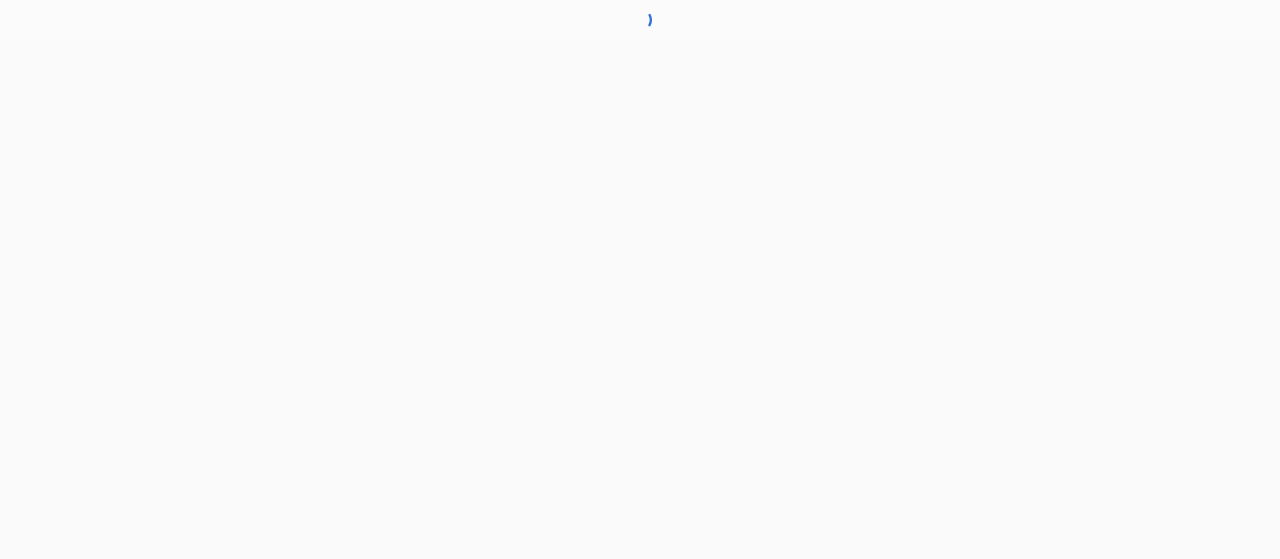 scroll, scrollTop: 0, scrollLeft: 0, axis: both 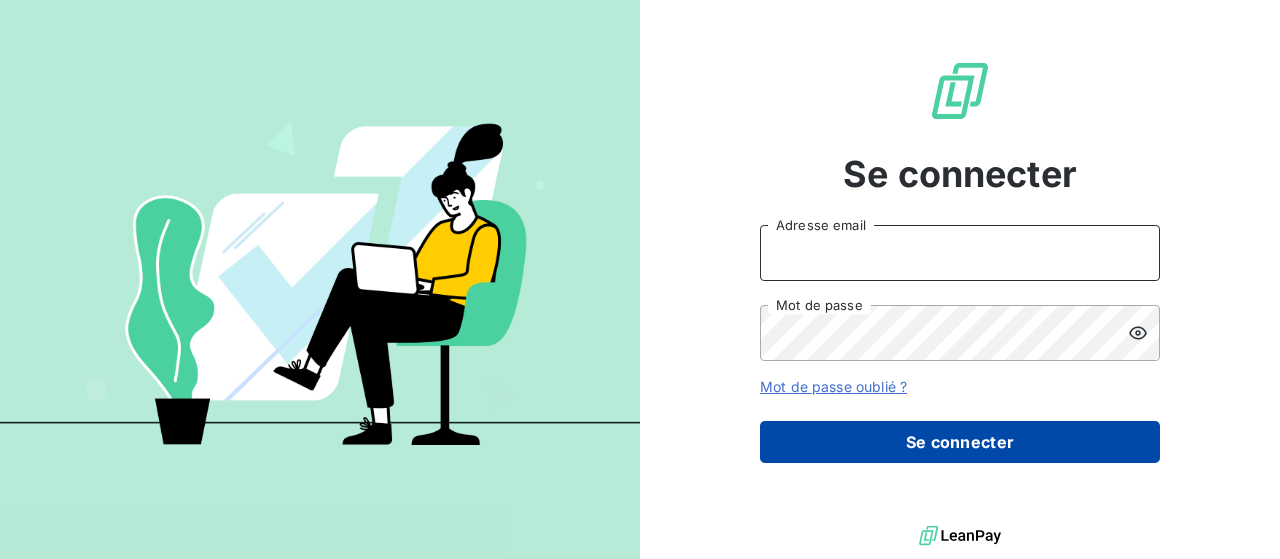 type on "[EMAIL]" 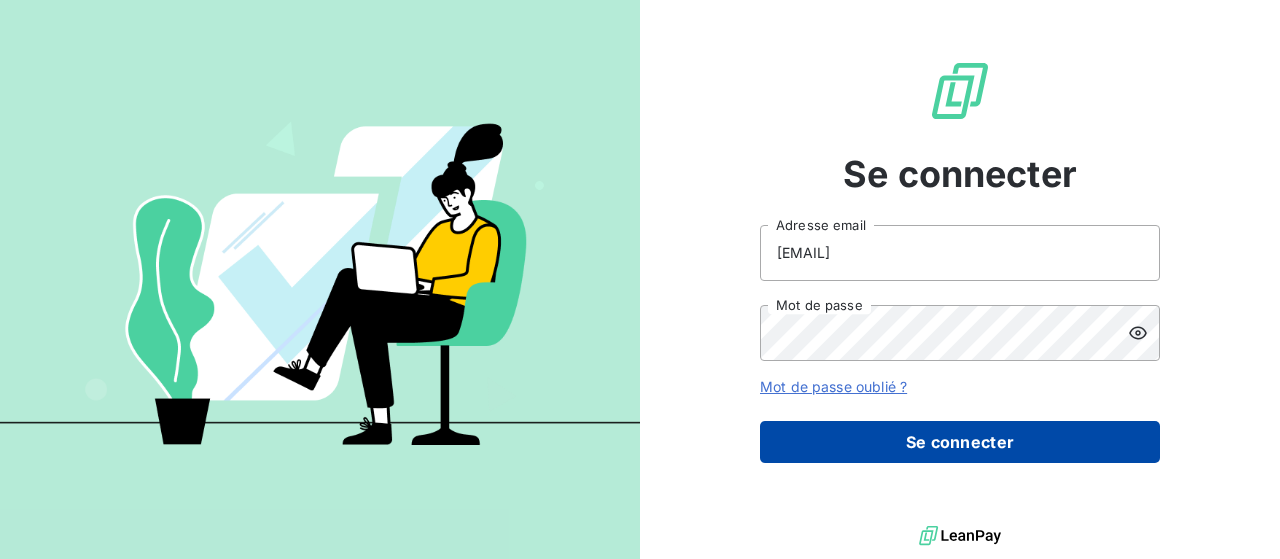 click on "Se connecter" at bounding box center [960, 442] 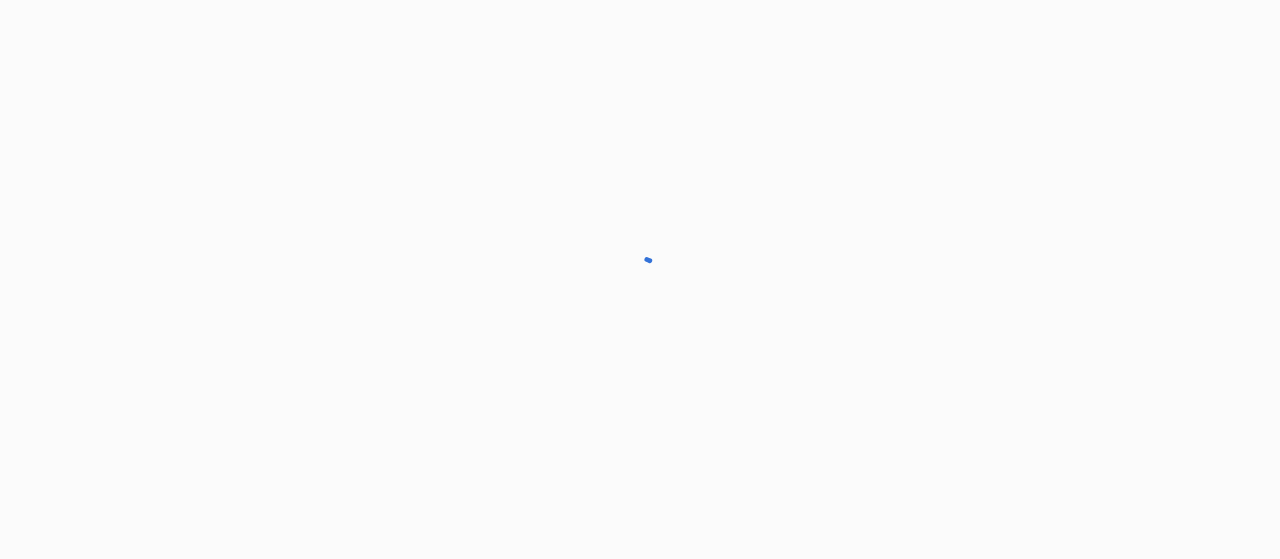 scroll, scrollTop: 0, scrollLeft: 0, axis: both 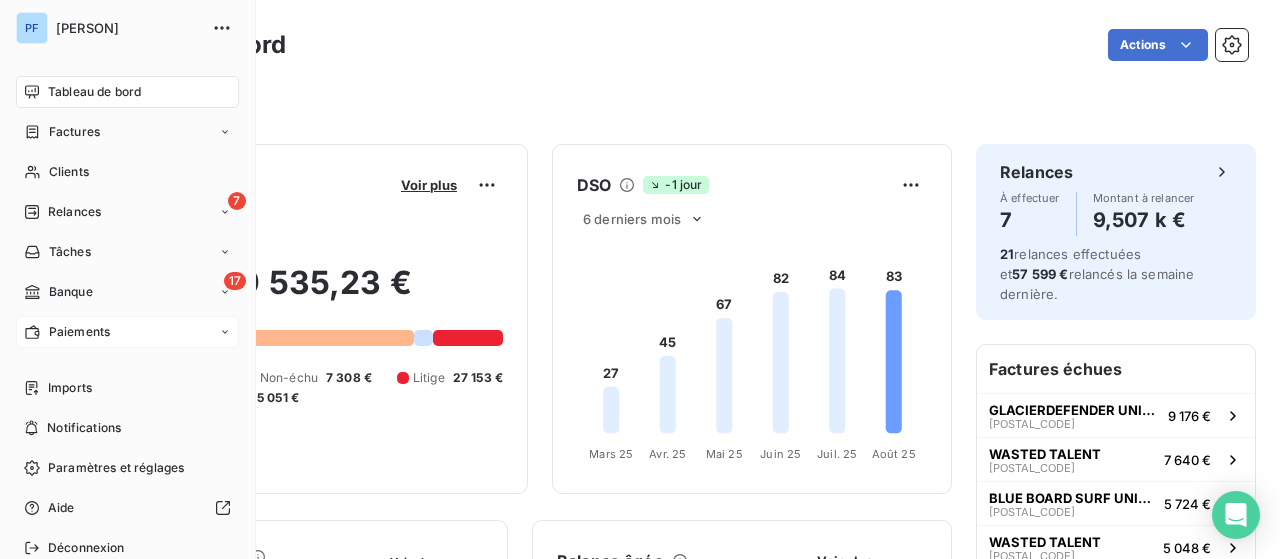 click on "Paiements" at bounding box center (79, 332) 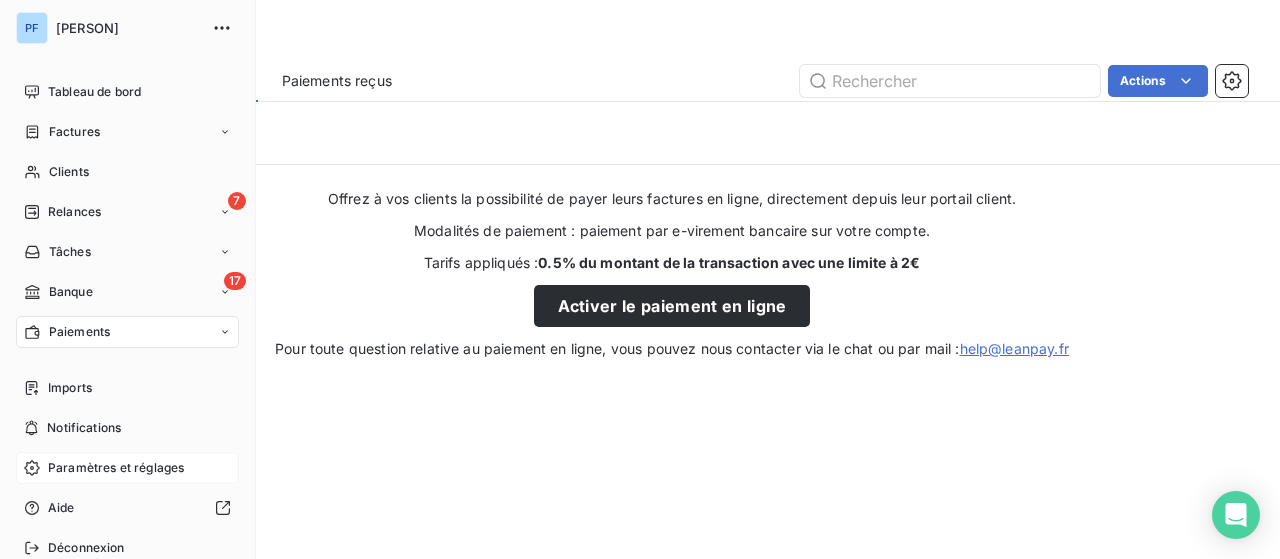 click on "Paramètres et réglages" at bounding box center [116, 468] 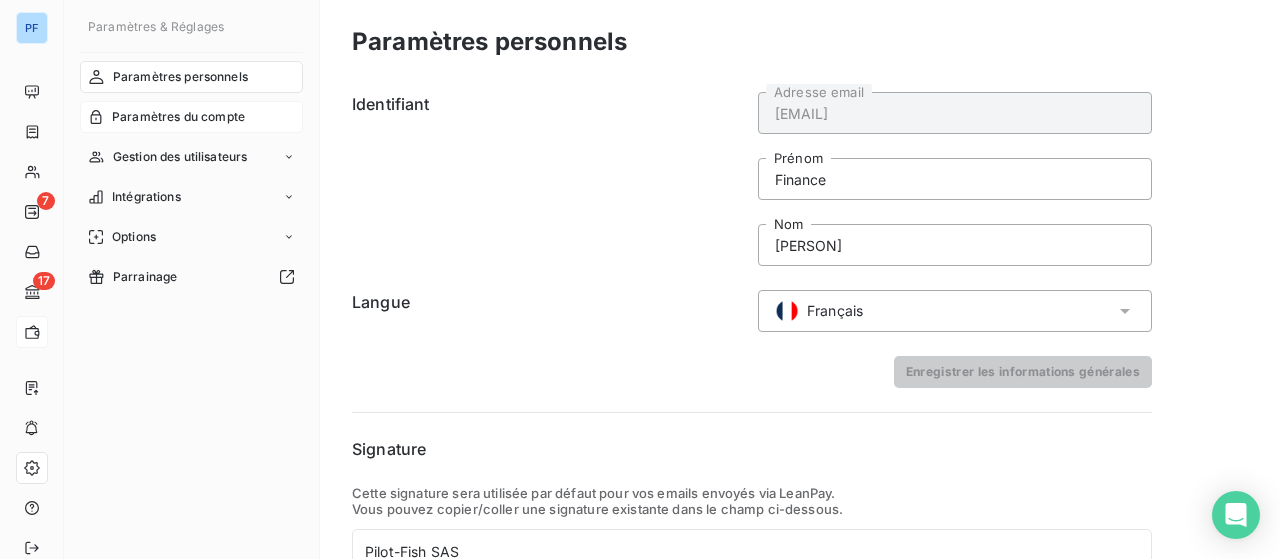 click on "Paramètres du compte" at bounding box center [191, 117] 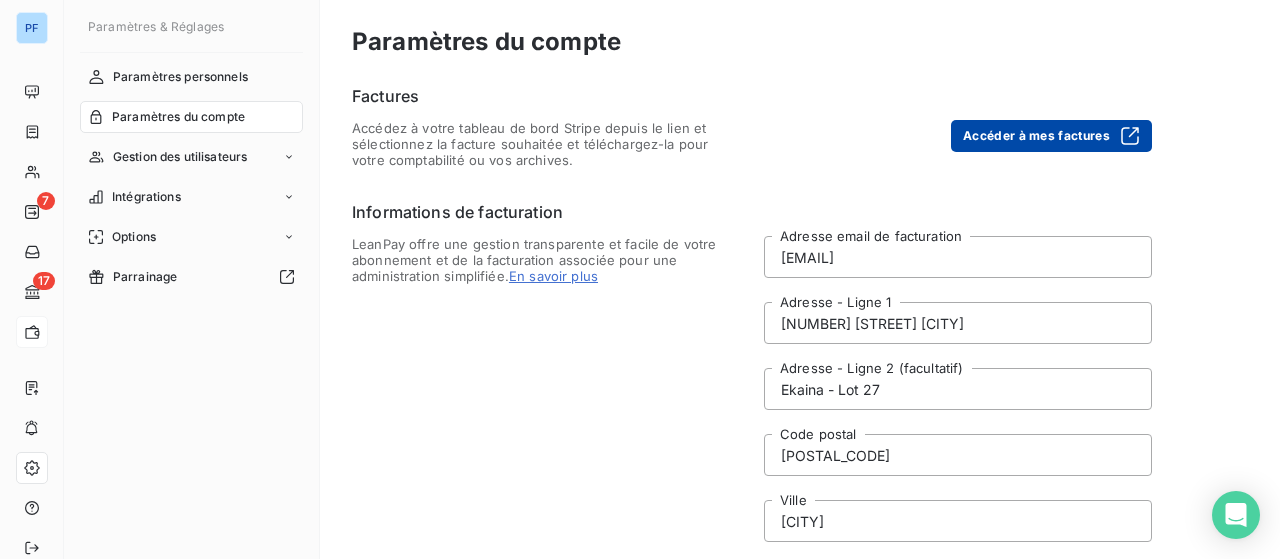 click on "Accéder à mes factures" at bounding box center [1051, 136] 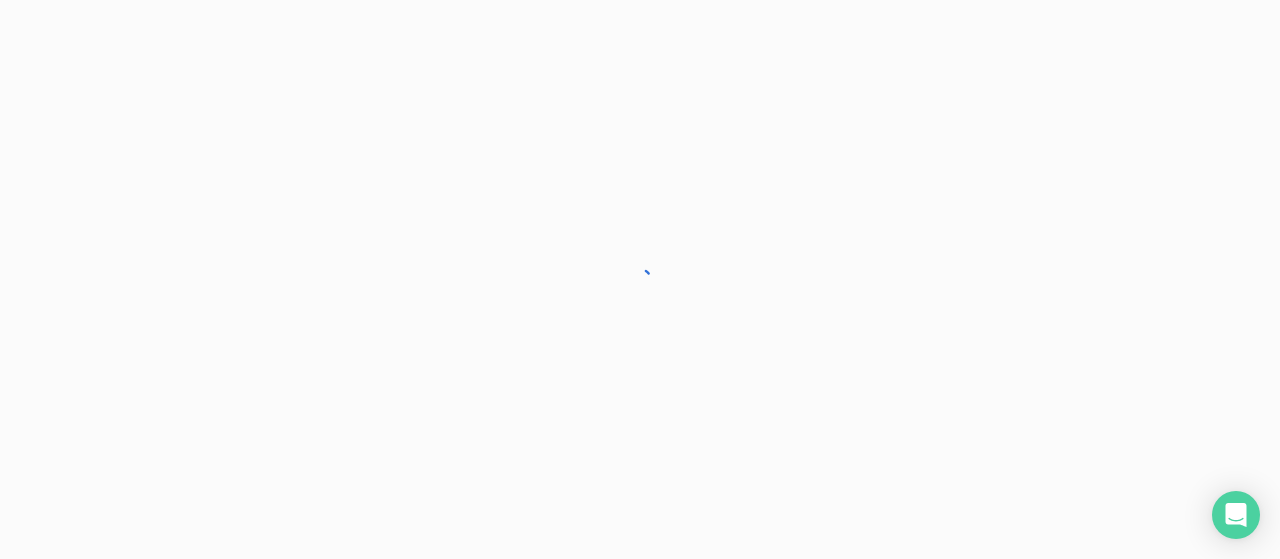 scroll, scrollTop: 0, scrollLeft: 0, axis: both 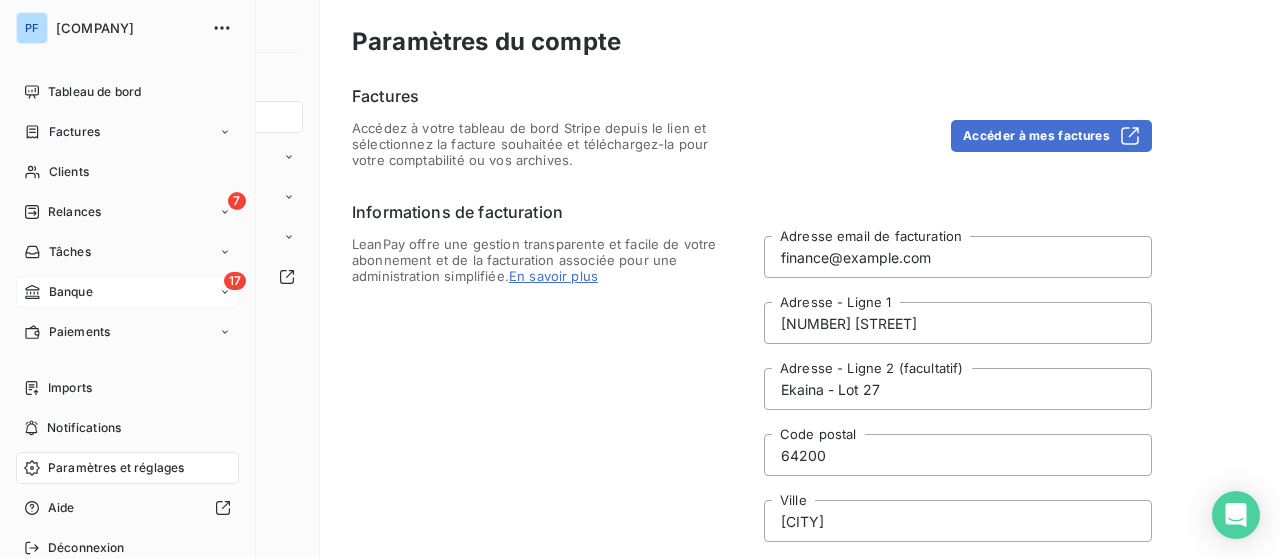 click on "[NUMBER] Banque" at bounding box center (127, 292) 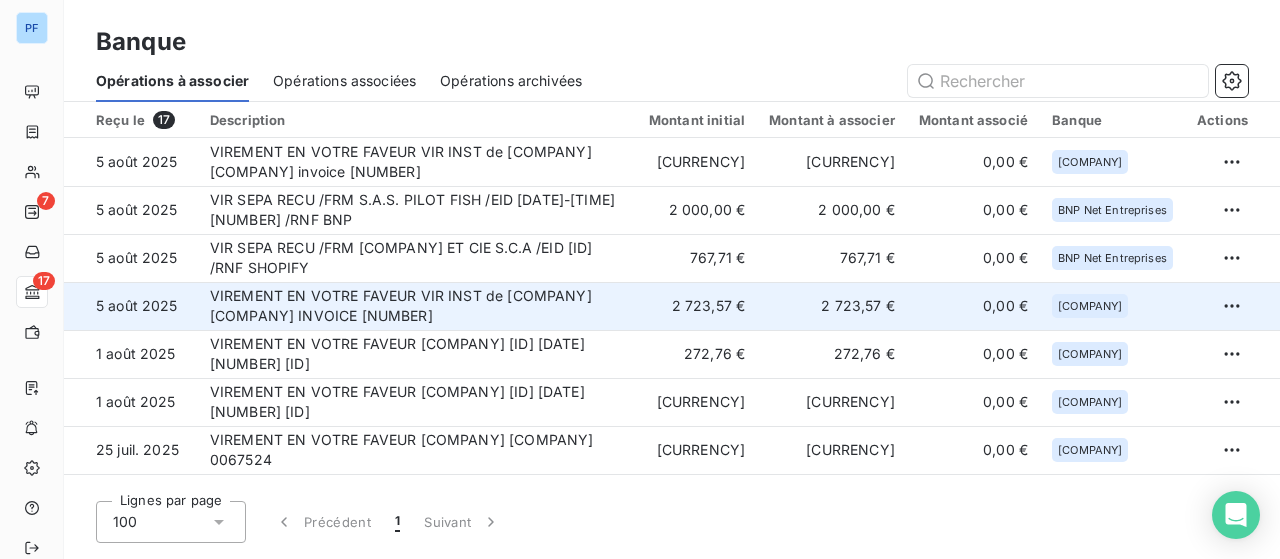 click on "VIREMENT EN VOTRE FAVEUR VIR INST de [COMPANY] [COMPANY] INVOICE [NUMBER]" at bounding box center (417, 306) 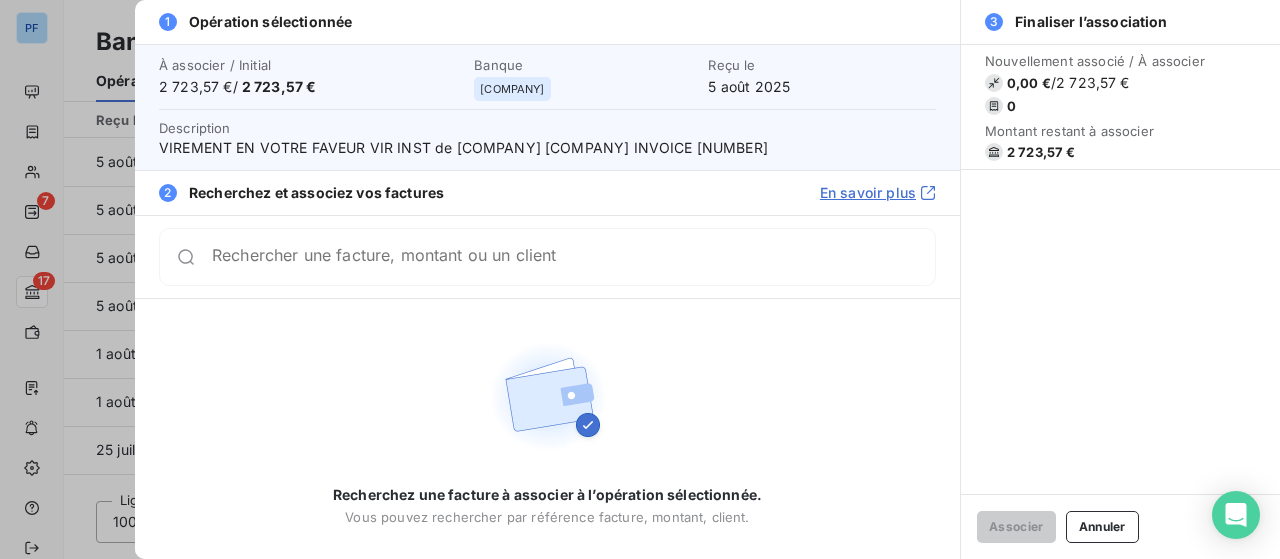 click on "Rechercher une facture, montant ou un client" at bounding box center (547, 257) 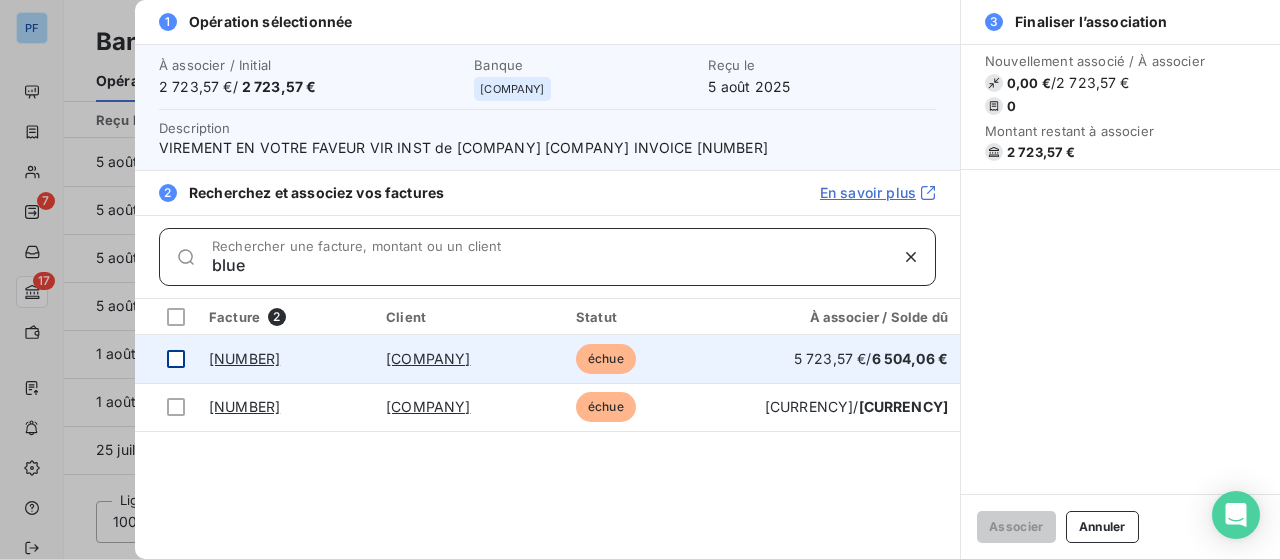 type on "blue" 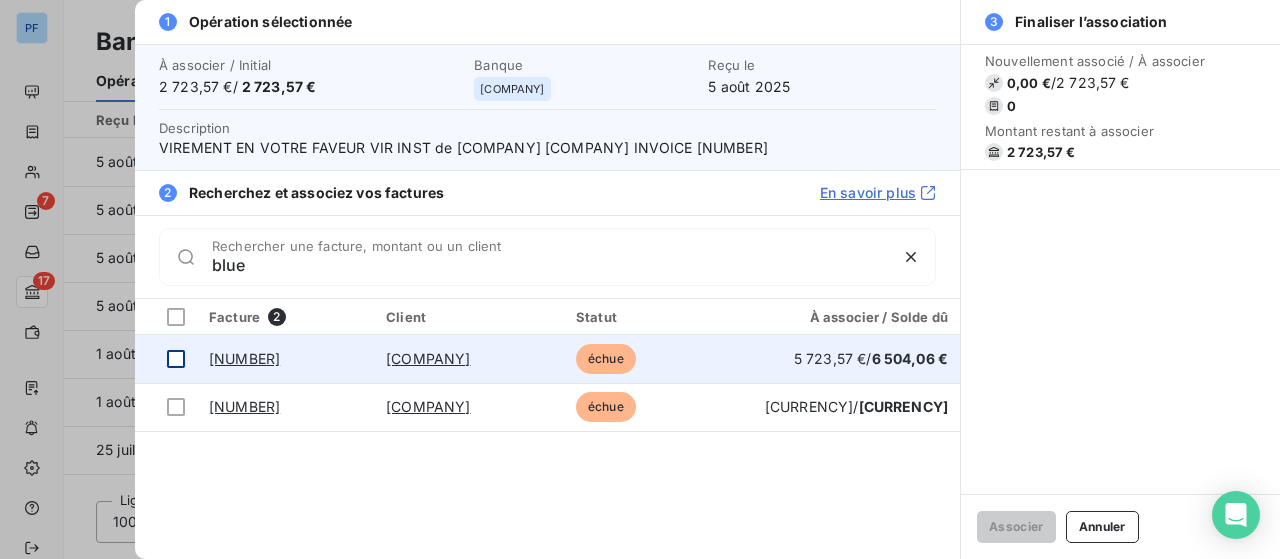 click at bounding box center (176, 359) 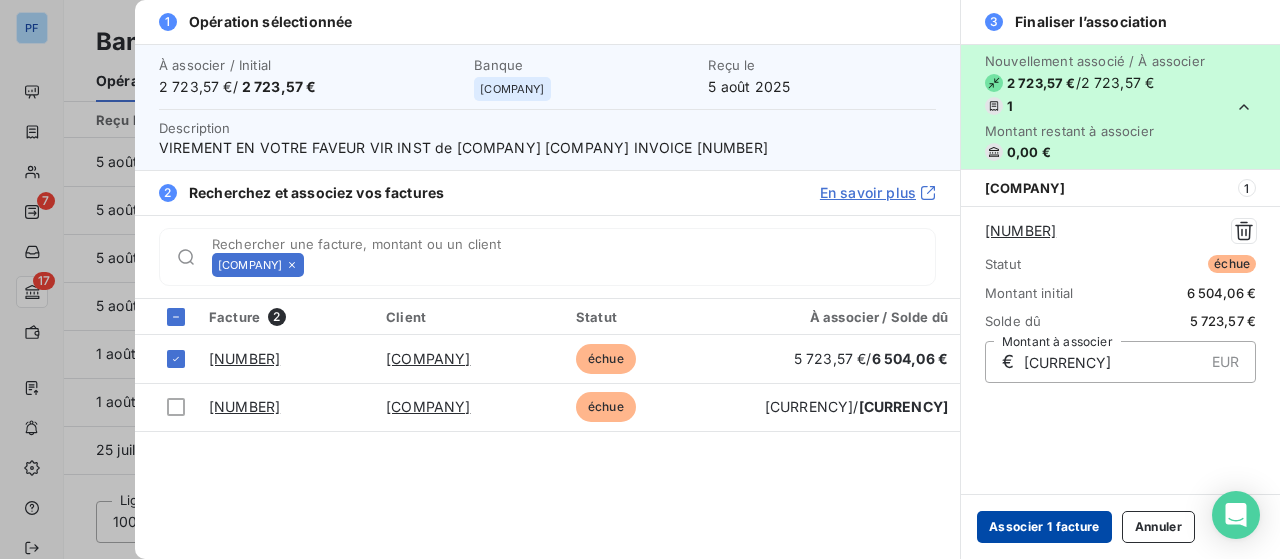 click on "Associer 1 facture" at bounding box center [1044, 527] 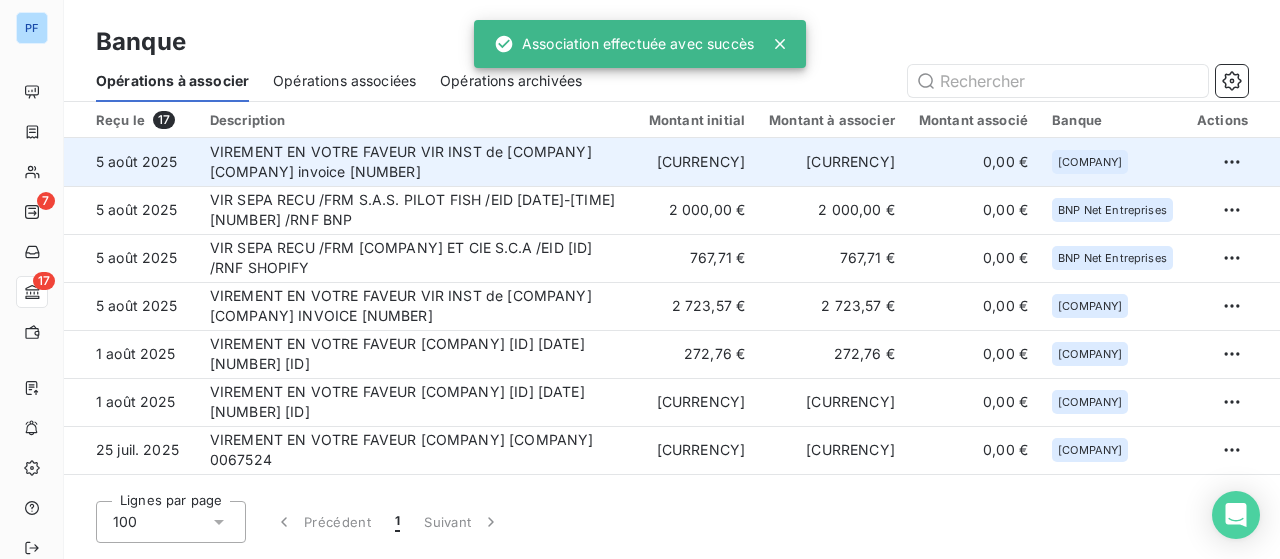 click on "VIREMENT EN VOTRE FAVEUR VIR INST de [COMPANY] [COMPANY] invoice [NUMBER]" at bounding box center [417, 162] 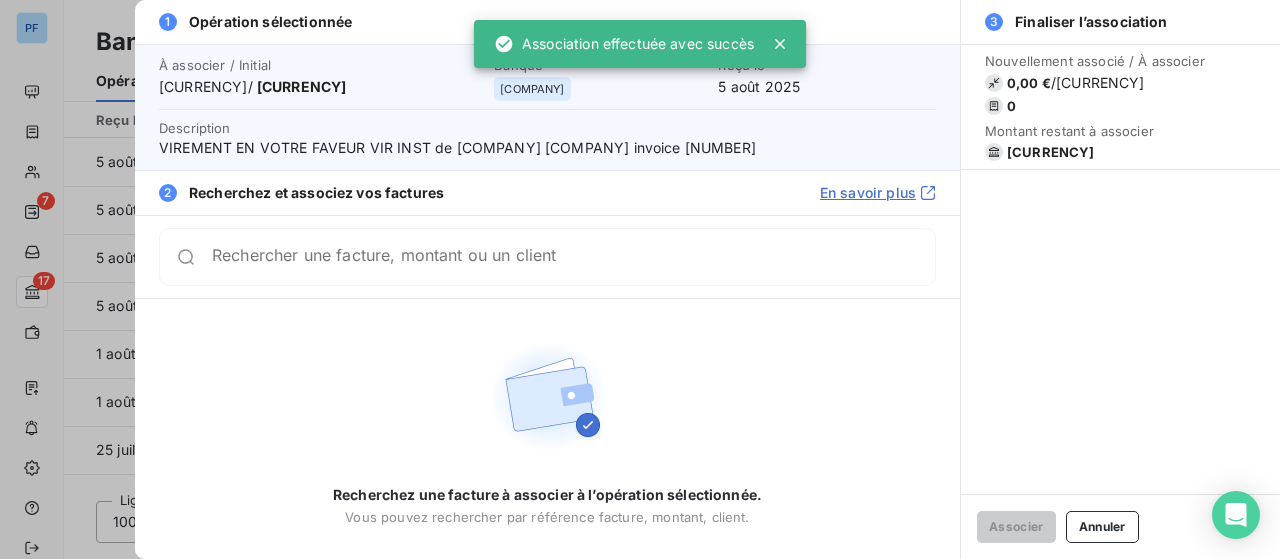 click on "Rechercher une facture, montant ou un client" at bounding box center (573, 257) 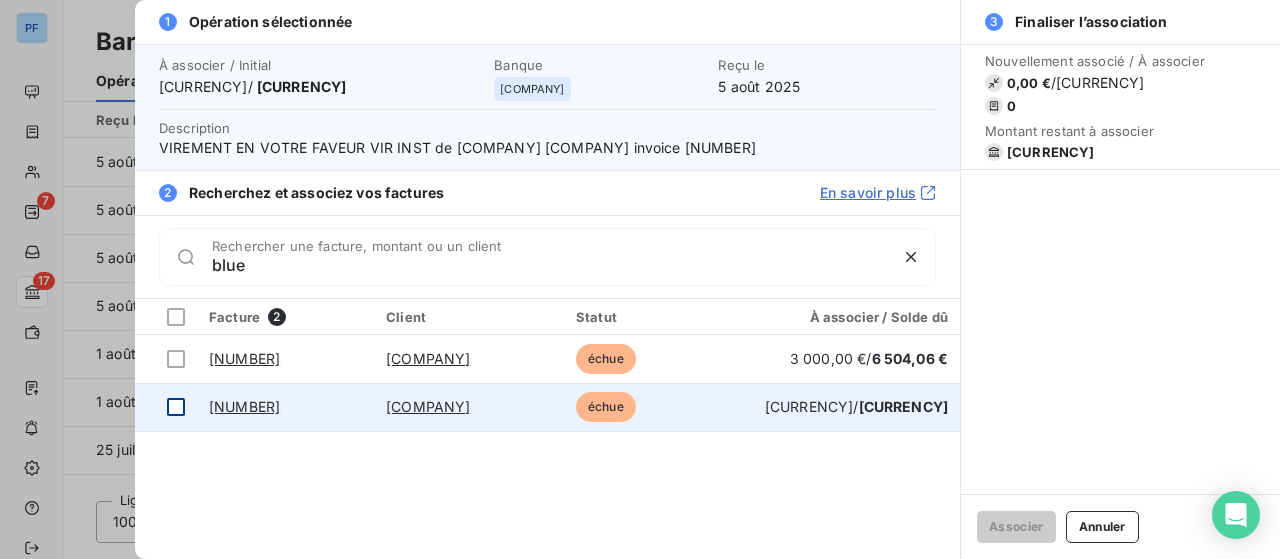 type on "blue" 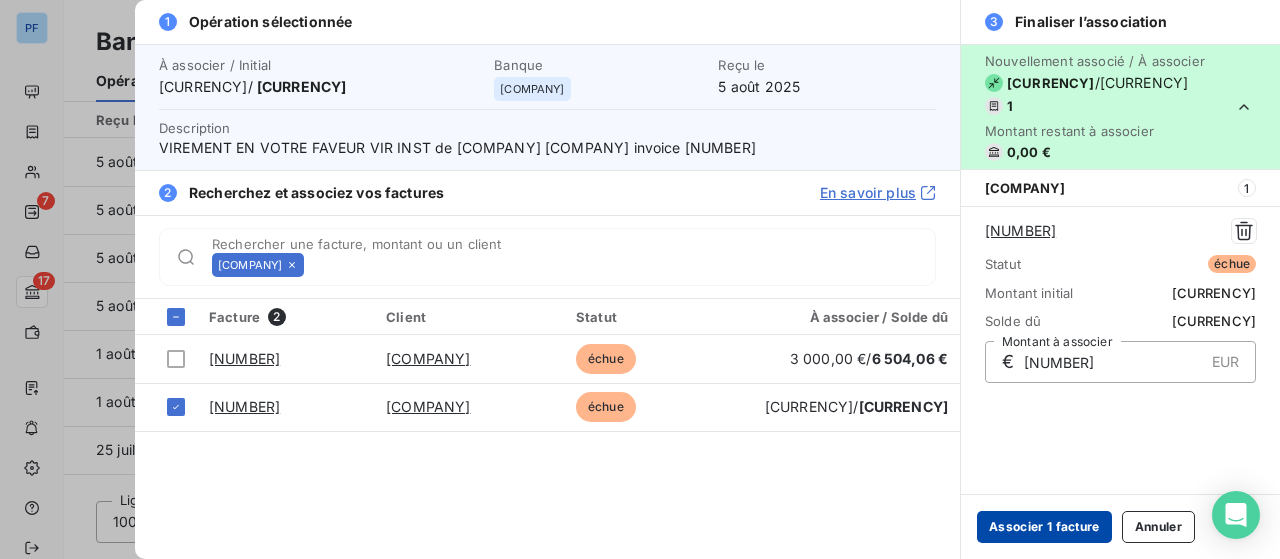 click on "Associer 1 facture" at bounding box center (1044, 527) 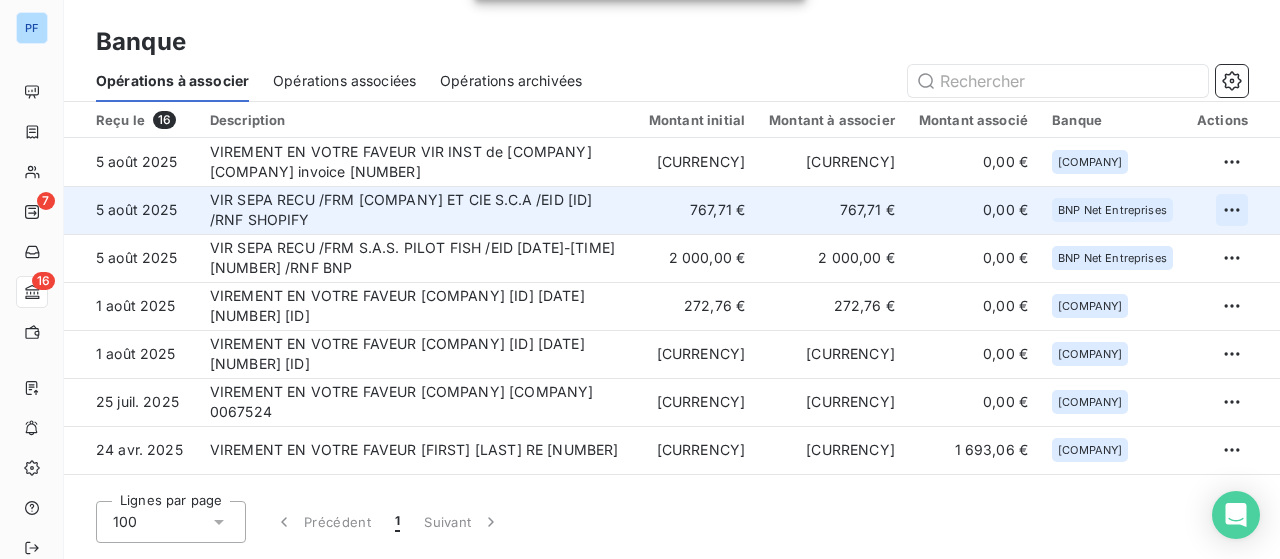 click on "PF [NUMBER] Banque Opérations à associer Opérations associées Opérations archivées Reçu le [DATE] VIREMENT EN VOTRE FAVEUR VIR INST de [COMPANY] [COMPANY] invoice [AMOUNT] [AMOUNT] [AMOUNT] [BANK_NAME] Reçu le [DATE] VIR SEPA RECU /FRM [COMPANY] ET CIE S.C.A /EID [ID] /RNF SHOPIFY [AMOUNT] [AMOUNT] [AMOUNT] [BANK_NAME] Reçu le [DATE] VIR SEPA RECU /FRM S.A.S. [COMPANY] /EID [ID]-[TIME] [NUMBER] /RNF [BANK_NAME] [AMOUNT] [AMOUNT] [AMOUNT] [BANK_NAME] Reçu le [DATE] VIREMENT EN VOTRE FAVEUR [COMPANY] [ID] [DATE] [NUMBER] [ID] [ID] [AMOUNT] [AMOUNT] [AMOUNT]" at bounding box center (640, 279) 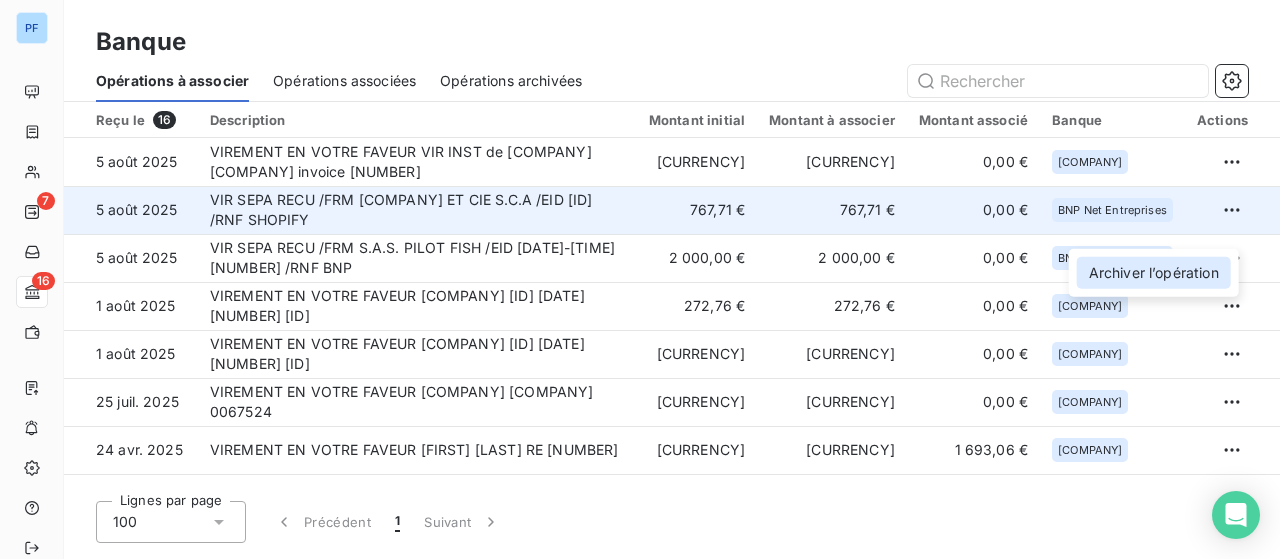 click on "Archiver l’opération" at bounding box center (1154, 273) 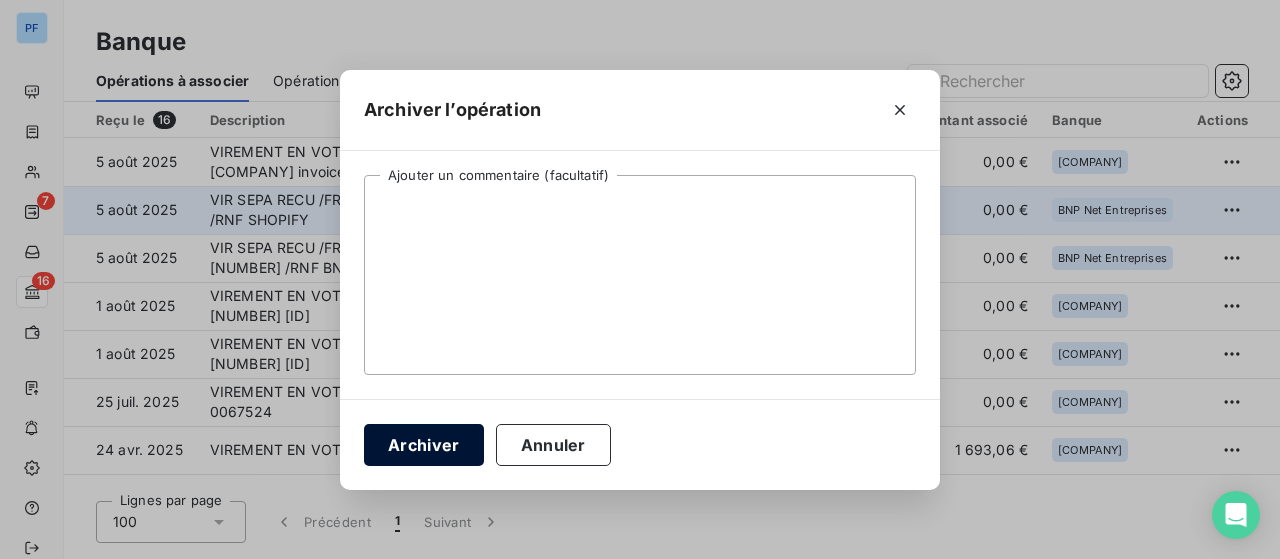 click on "Archiver" at bounding box center [424, 445] 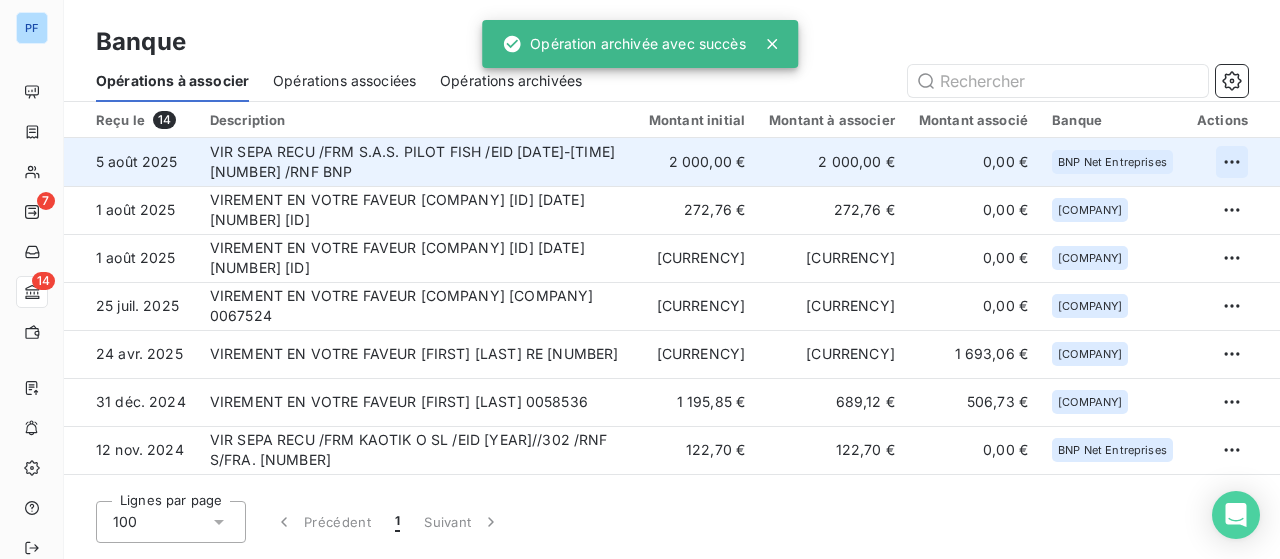 click on "PF 7 14 Banque Opérations à associer Opérations associées Opérations archivées Reçu le 14 Description Montant initial Montant à associer Montant associé Banque Actions 5 août 2025 VIR SEPA RECU /FRM S.A.S. [COMPANY] /EID VIREMENT 04082025-170209 000001 /RNF BNP 2 000,00 € 2 000,00 € 0,00 € BNP Net Entreprises 1 août 2025 VIREMENT EN VOTRE FAVEUR [COMPANY] SA bd3bed90d00349b8ba8d6f5 07.07.2025 68422 bd3bed90d00349b8ba8d6f58ac1dfc38 272,76 € 272,76 € 0,00 € Crédit Agricole Pyrénées Gascogne 1 août 2025 VIREMENT EN VOTRE FAVEUR [COMPANY] SA 64e7540801e04e1dbd96d61 07.07.2025 68423 64e7540801e04e1dbd96d61ff0a7b833 136,38 € 136,38 € 0,00 € Crédit Agricole Pyrénées Gascogne 25 juil. 2025 VIREMENT EN VOTRE FAVEUR [COMPANY] [COMPANY] 0067524 1 070,84 € 1 070,84 € 0,00 € Crédit Agricole Pyrénées Gascogne 24 avr. 2025 VIREMENT EN VOTRE FAVEUR [FIRST] [LAST] RE 0065560 1 908,96 € 215,90 € 1 693,06 € 31 déc. 2024 100" at bounding box center (640, 279) 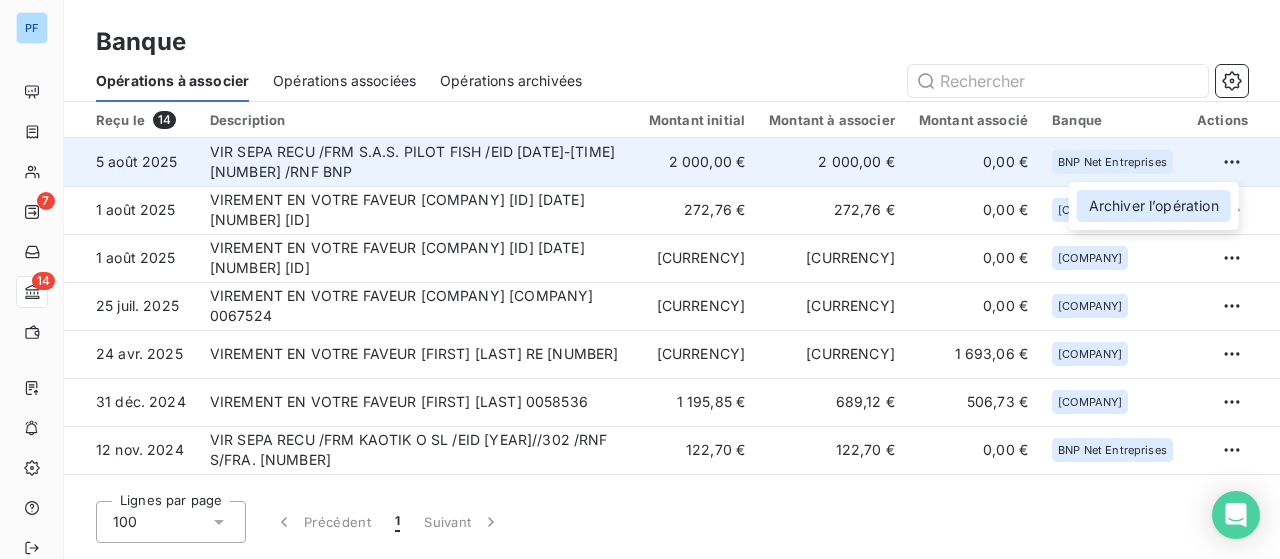 click on "Archiver l’opération" at bounding box center [1154, 206] 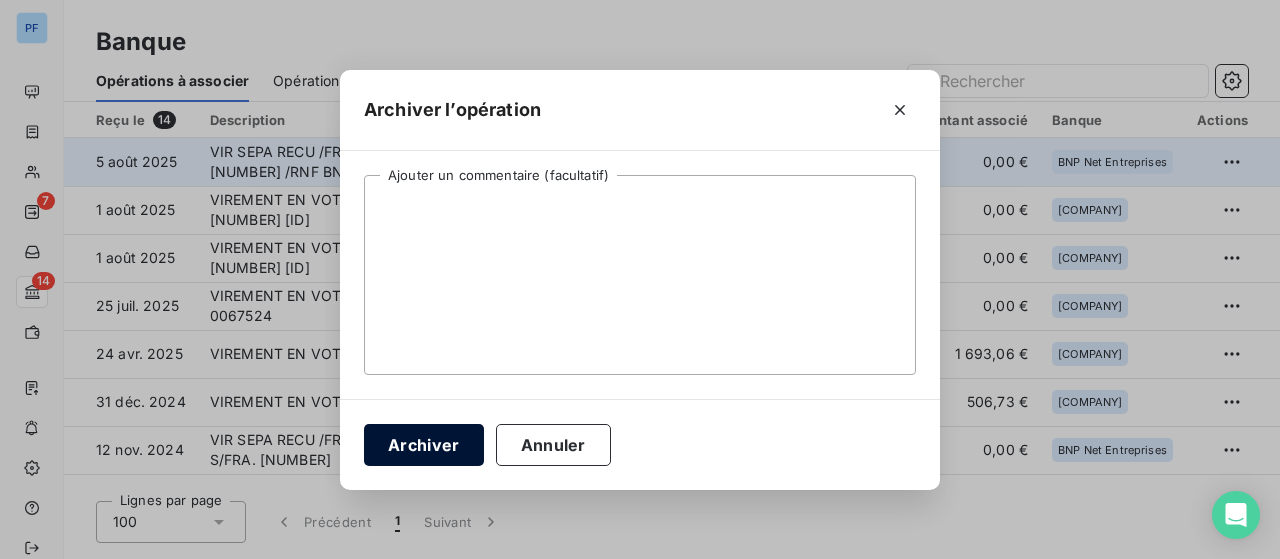 click on "Archiver" at bounding box center [424, 445] 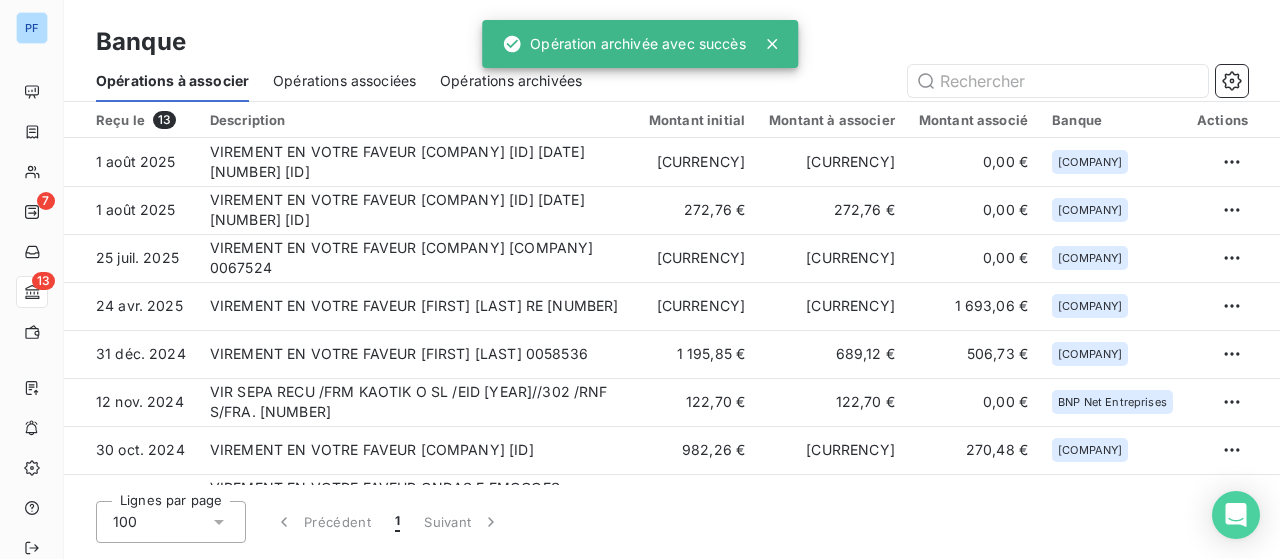 click 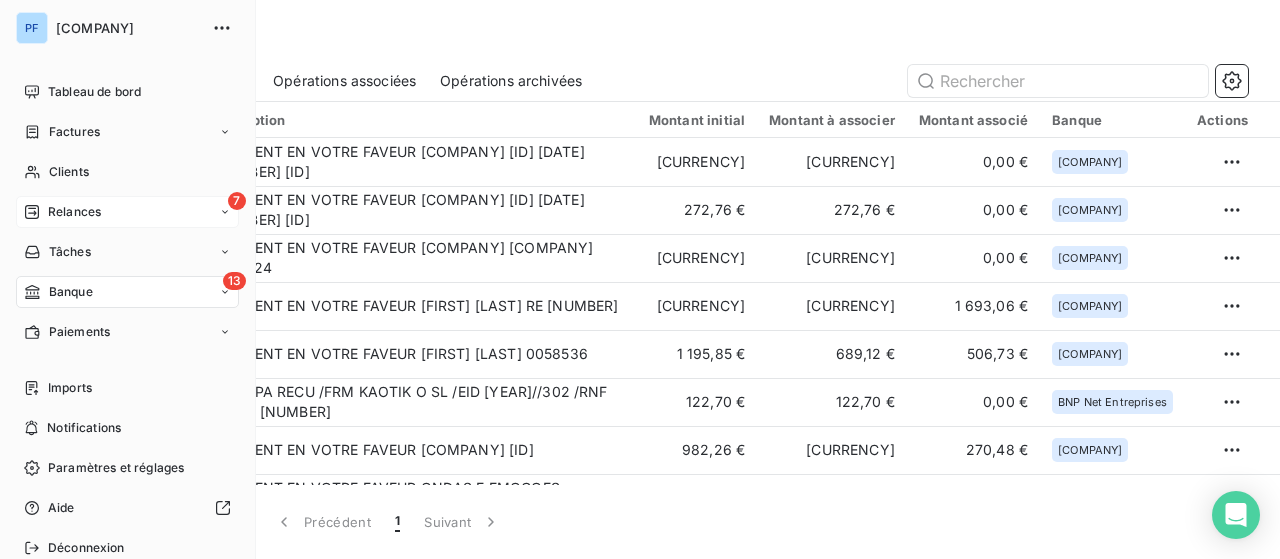 click on "Relances" at bounding box center (74, 212) 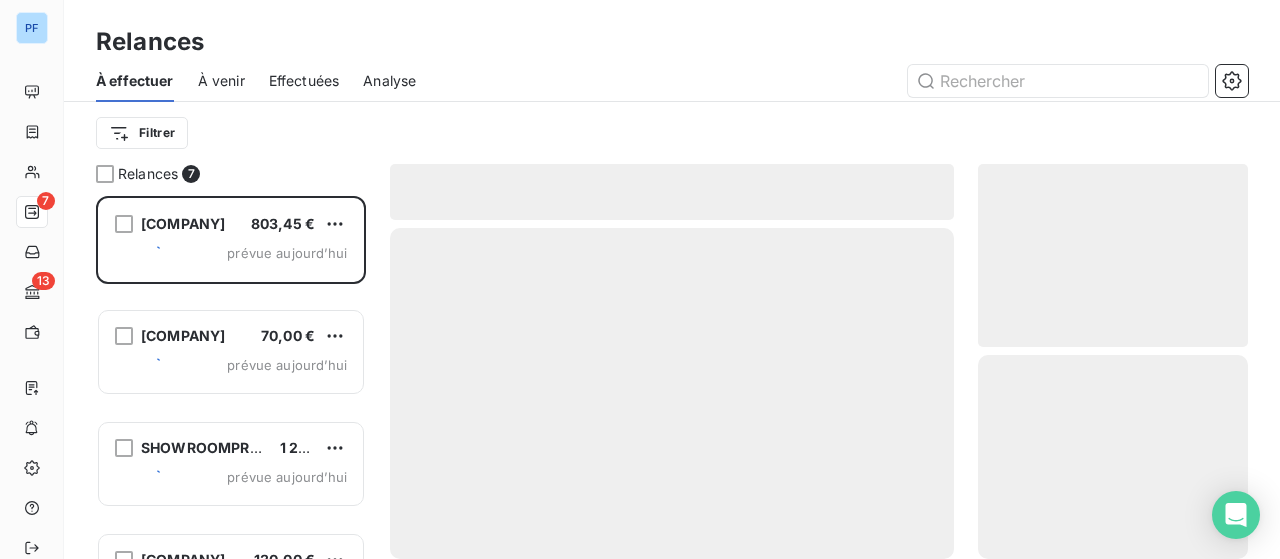 scroll, scrollTop: 16, scrollLeft: 16, axis: both 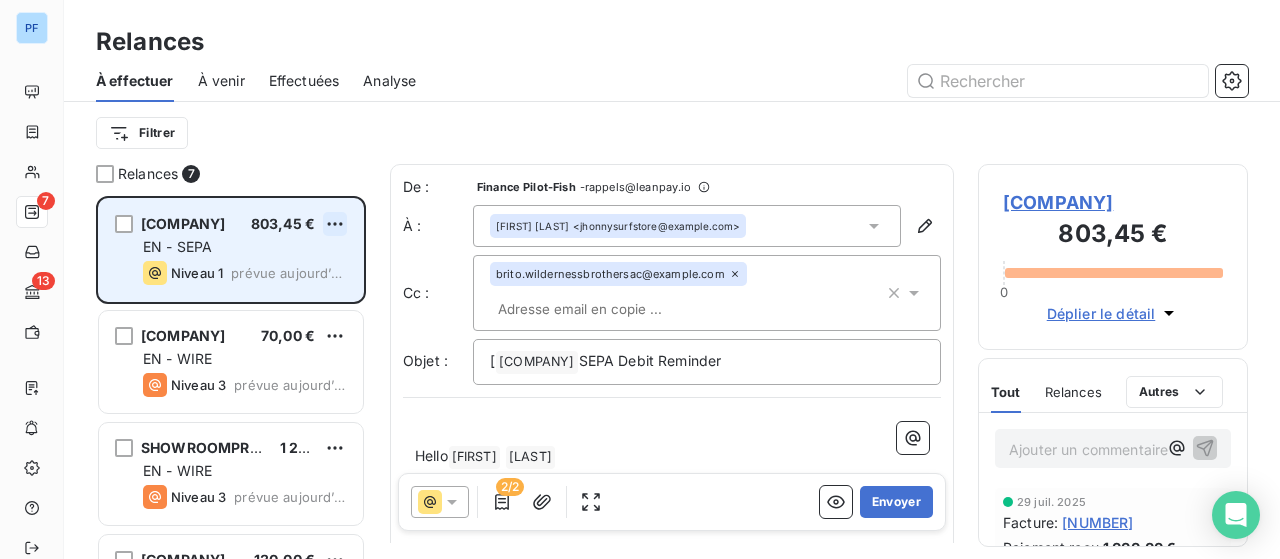 click on "7 MAORI SURF CAMP [AMOUNT] EN - SEPA Niveau 1 prévue aujourd’hui SHOWROOMPRIVE.COL belgique [AMOUNT] EN - WIRE Niveau 3 prévue aujourd’hui SHOWROOMPRIVE.COM PORTUGAL [AMOUNT] EN - WIRE Niveau 3 prévue aujourd’hui SHOWROOMPRIVE.CO ESPAGNE [AMOUNT] EN - WIRE Niveau 3 prévue aujourd’hui SNOWLEADER SAS [AMOUNT] FR - VIREMENT Niveau 1 prévue aujourd’hui WATER MOMENTS LDA [AMOUNT] EN - SEPA Niveau 1 prévue aujourd’hui SILVER COAST FOR SURF LDA [AMOUNT] EN - SEPA Niveau 1 prévue aujourd’hui De : Finance Pilot-Fish - rappels@leanpay.io À : Joao Martins <[EMAIL]> Cc : [EMAIL] Objet : [ Pilot Fish ﻿ ] SEPA Debit Reminder ﻿ Hello Joao ﻿ Martins ﻿ ﻿ ﻿ We would like to inform you that the following invoices will soon come due. Please find the details below: ﻿ ﻿ Total TTC to be paid: [AMOUNT] Delay [NUMBER]" at bounding box center (640, 279) 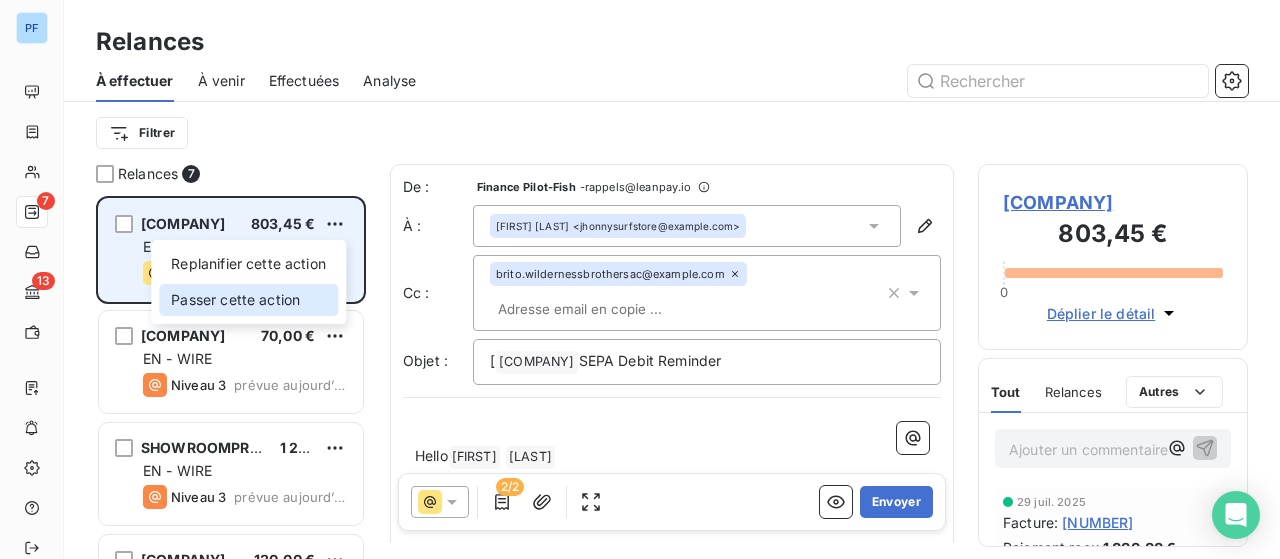 click on "Passer cette action" at bounding box center (248, 300) 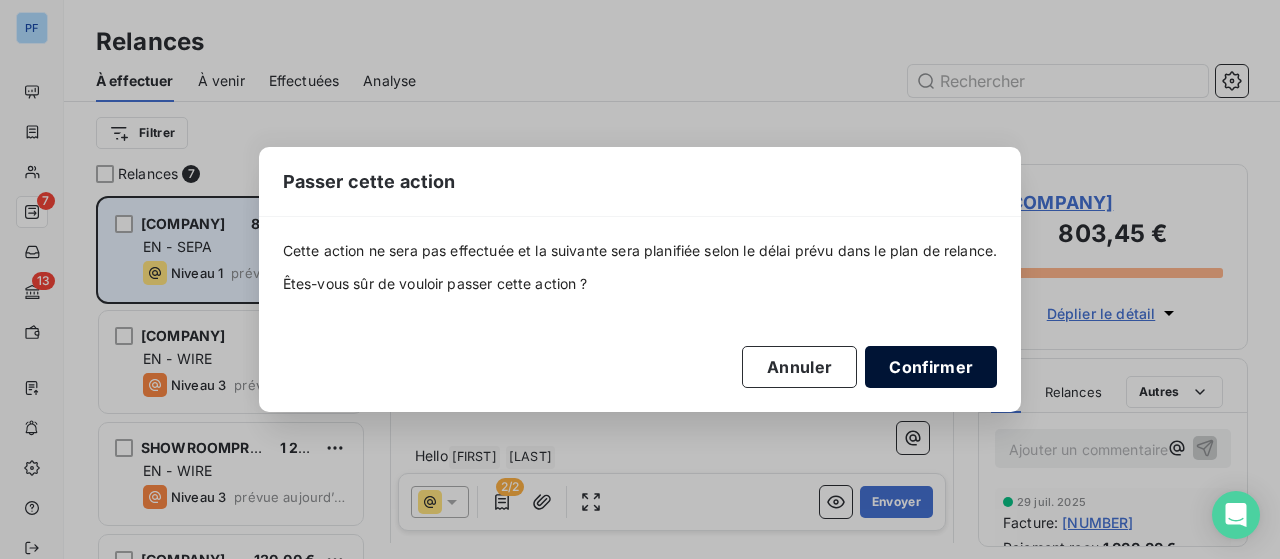 click on "Confirmer" at bounding box center [931, 367] 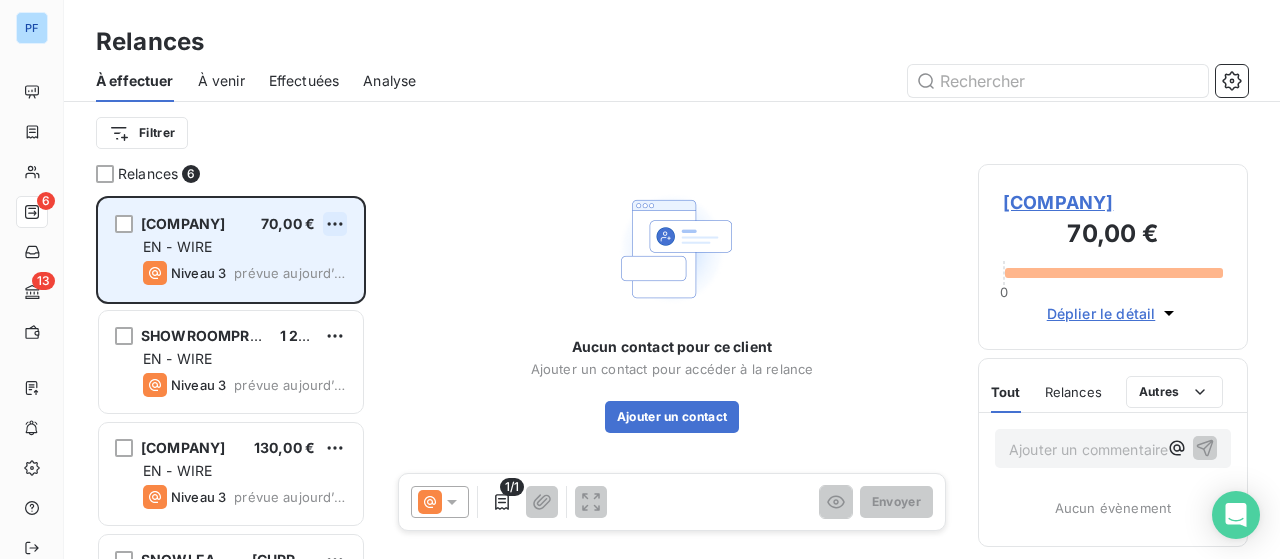 click on "PF 6 13 Relances À effectuer À venir Effectuées Analyse Filtrer Relances 6 [COMPANY] belgique 70,00 € EN - WIRE Niveau 3 prévue aujourd’hui [COMPANY] PORTUGAL 1 275,00 € EN - WIRE Niveau 3 prévue aujourd’hui [COMPANY] ESPAGNE 130,00 € EN - WIRE Niveau 3 prévue aujourd’hui [COMPANY] SAS 4 412,39 € FR - VIREMENT Niveau 1 prévue aujourd’hui [COMPANY] LDA 1 975,04 € EN - SEPA Niveau 1 prévue aujourd’hui [COMPANY] LDA 841,60 € EN - SEPA Niveau 1 prévue aujourd’hui Aucun contact pour ce client Ajouter un contact pour accéder à la relance Ajouter un contact 1/1 Envoyer [COMPANY] belgique 70,00 € 0 Déplier le détail Tout Relances Commentaires Portail client Tout Relances Autres Ajouter un commentaire ﻿ Aucun évènement" at bounding box center [640, 279] 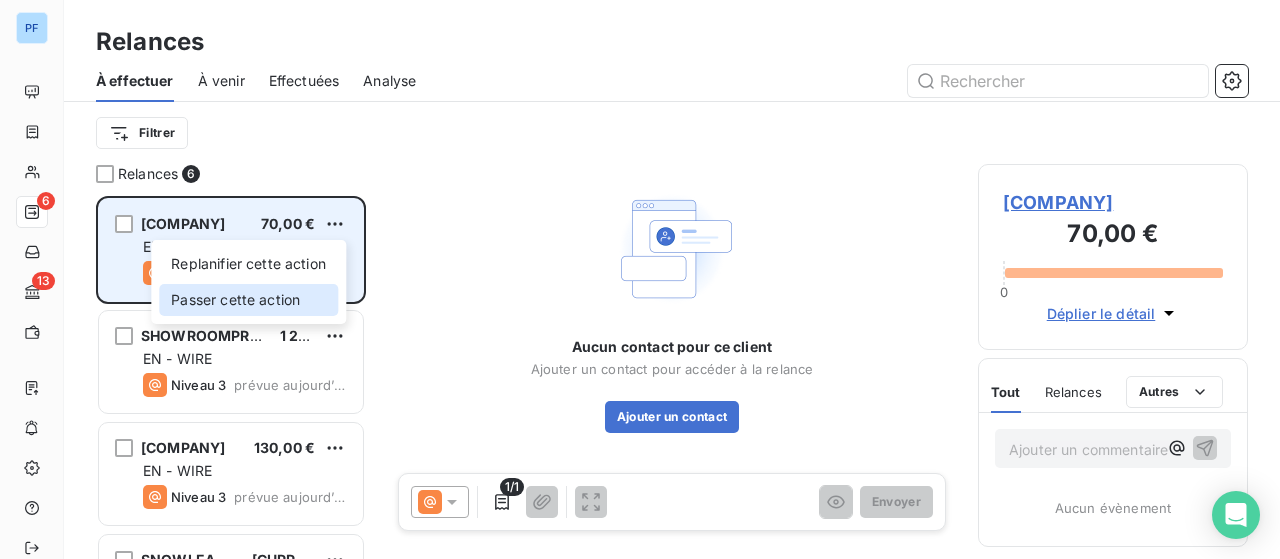 click on "Passer cette action" at bounding box center (248, 300) 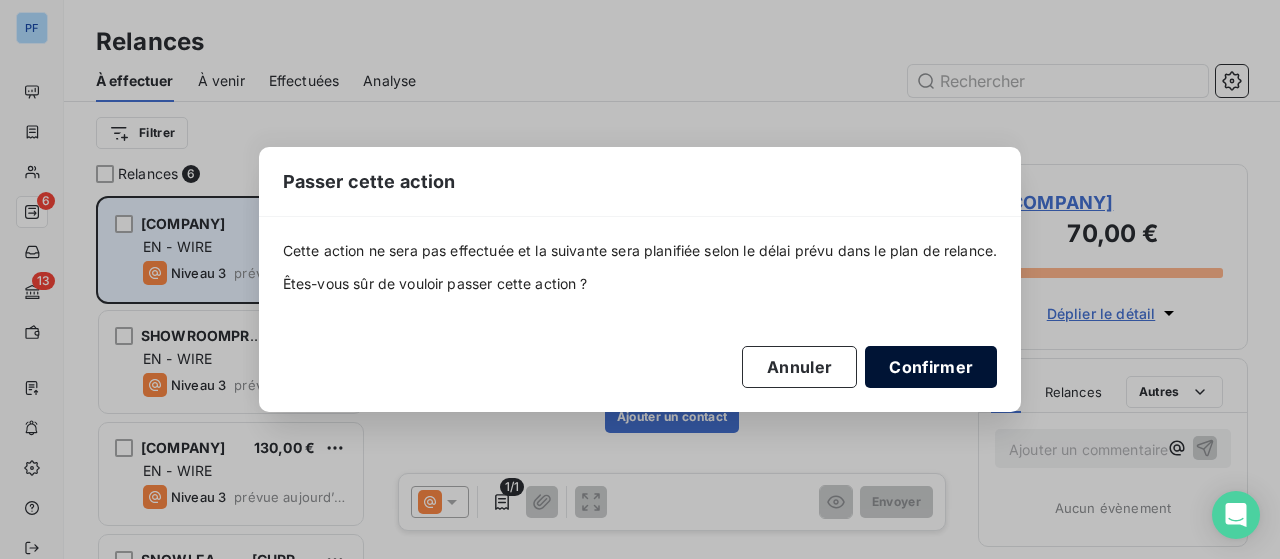 click on "Confirmer" at bounding box center [931, 367] 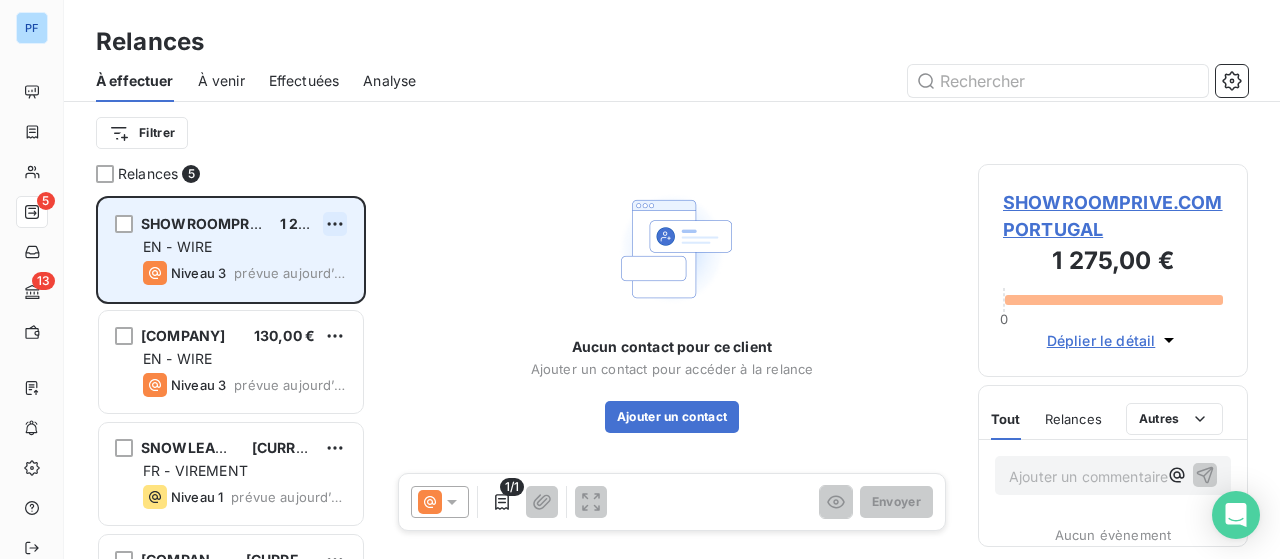 click on "PF [NUMBER] Relances À effectuer À venir Effectuées Analyse Filtrer Relances 5 [COMPANY] [CURRENCY] EN - WIRE Niveau 3 prévue aujourd’hui [COMPANY] [CURRENCY] EN - WIRE Niveau 3 prévue aujourd’hui [COMPANY] [CURRENCY] FR - VIREMENT Niveau 1 prévue aujourd’hui [COMPANY] [CURRENCY] EN - SEPA Niveau 1 prévue aujourd’hui [COMPANY] [CURRENCY] EN - SEPA Niveau 1 prévue aujourd’hui Aucun contact pour ce client Ajouter un contact pour accéder à la relance Ajouter un contact 1/1 Envoyer [COMPANY] [CURRENCY] 0 Déplier le détail Tout Relances Commentaires Portail client Tout Relances Autres Ajouter un commentaire ﻿ Aucun évènement" at bounding box center (640, 279) 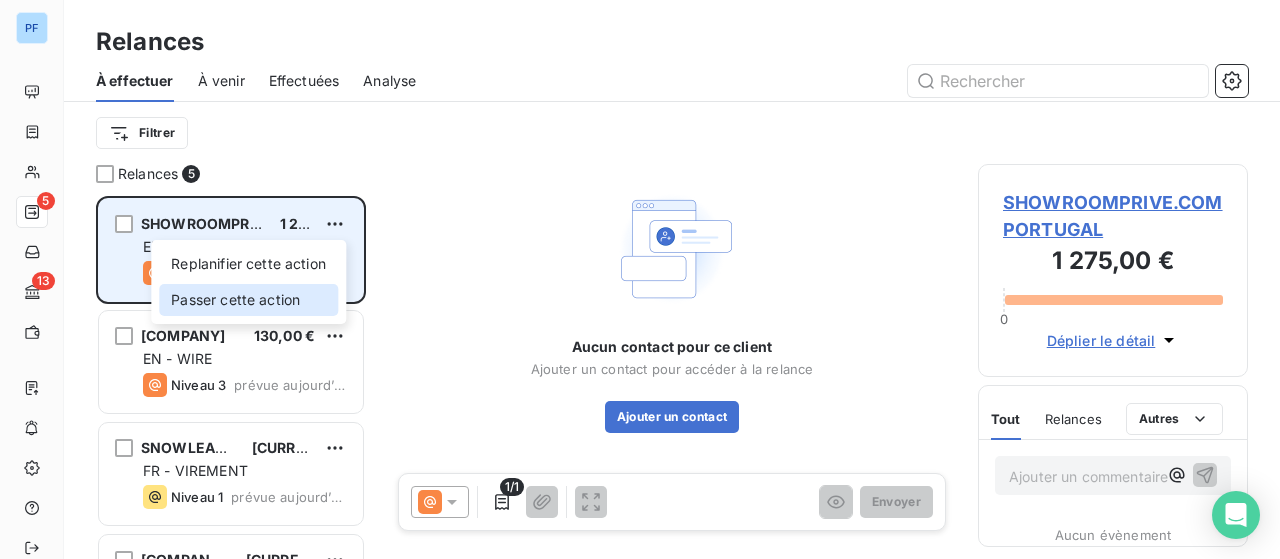 click on "Passer cette action" at bounding box center [248, 300] 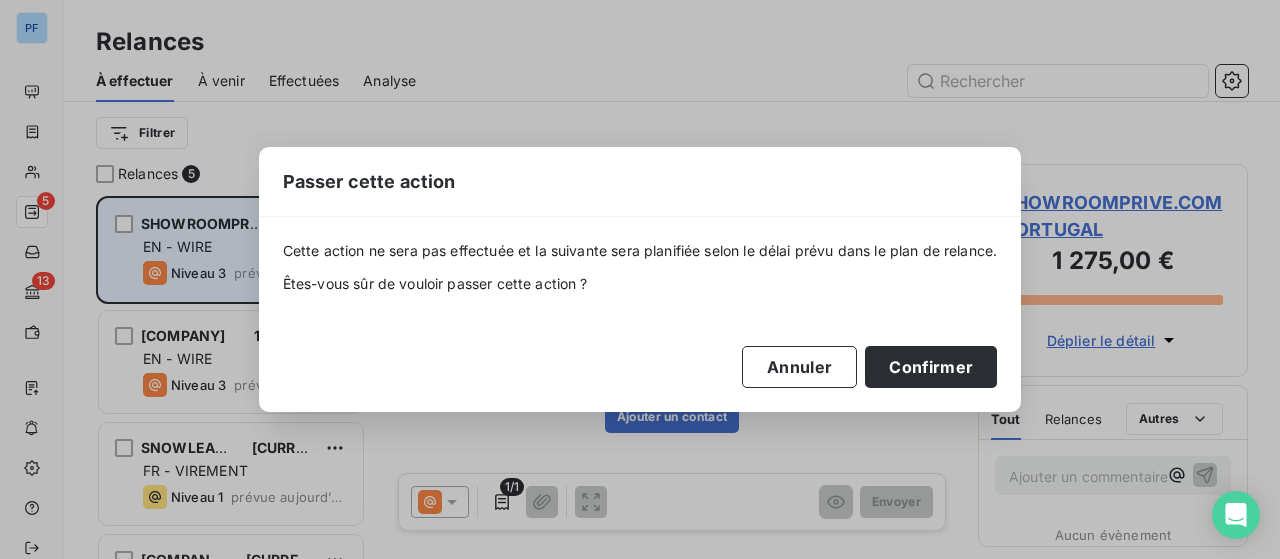 drag, startPoint x: 934, startPoint y: 360, endPoint x: 680, endPoint y: 299, distance: 261.22214 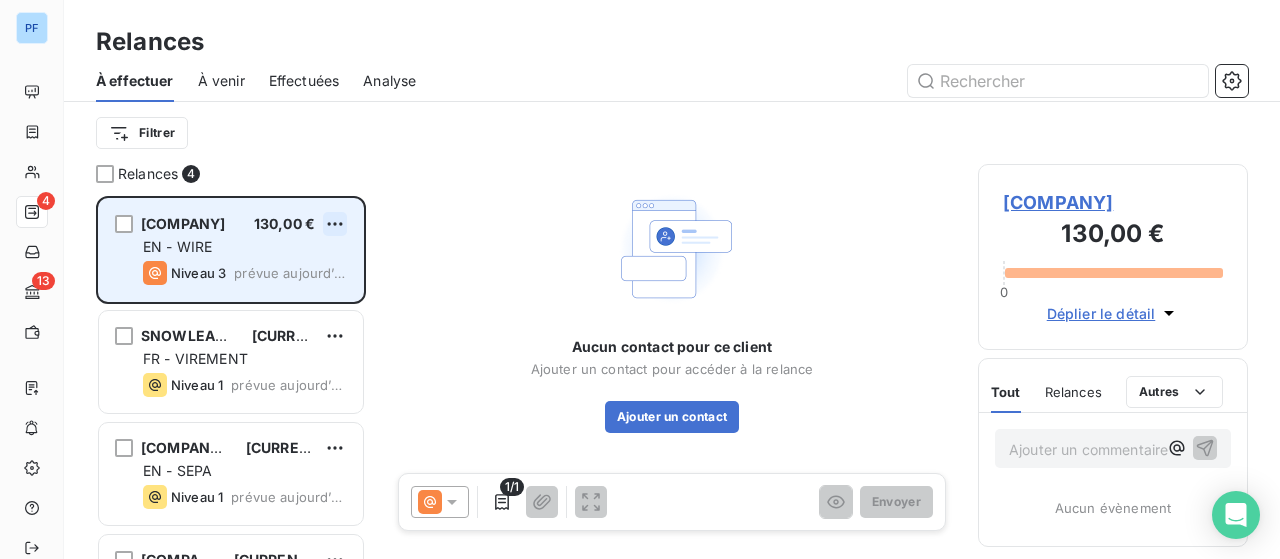 click on "PF 4 13 Relances À effectuer À venir Effectuées Analyse Filtrer Relances 4 [COMPANY] ESPAGNE 130,00 € EN - WIRE Niveau 3 prévue aujourd’hui [COMPANY] SAS 4 412,39 € FR - VIREMENT Niveau 1 prévue aujourd’hui [COMPANY] LDA 1 975,04 € EN - SEPA Niveau 1 prévue aujourd’hui [COMPANY] LDA 841,60 € EN - SEPA Niveau 1 prévue aujourd’hui Aucun contact pour ce client Ajouter un contact pour accéder à la relance Ajouter un contact 1/1 Envoyer [COMPANY] ESPAGNE 130,00 € 0 Déplier le détail Tout Relances Commentaires Portail client Tout Relances Autres Ajouter un commentaire ﻿ Aucun évènement" at bounding box center [640, 279] 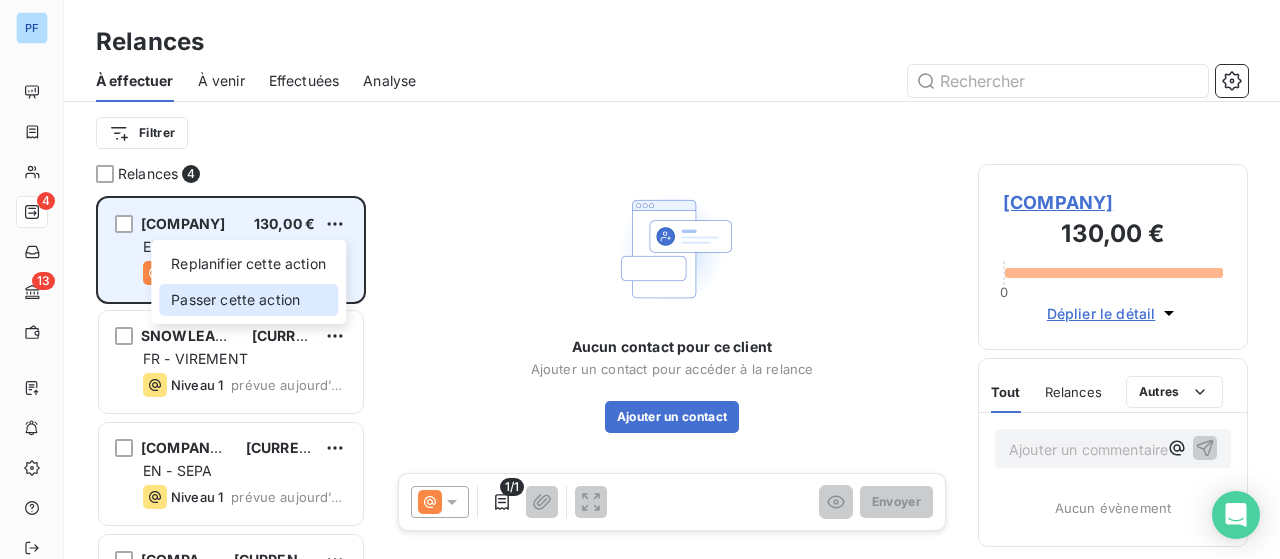 click on "Passer cette action" at bounding box center (248, 300) 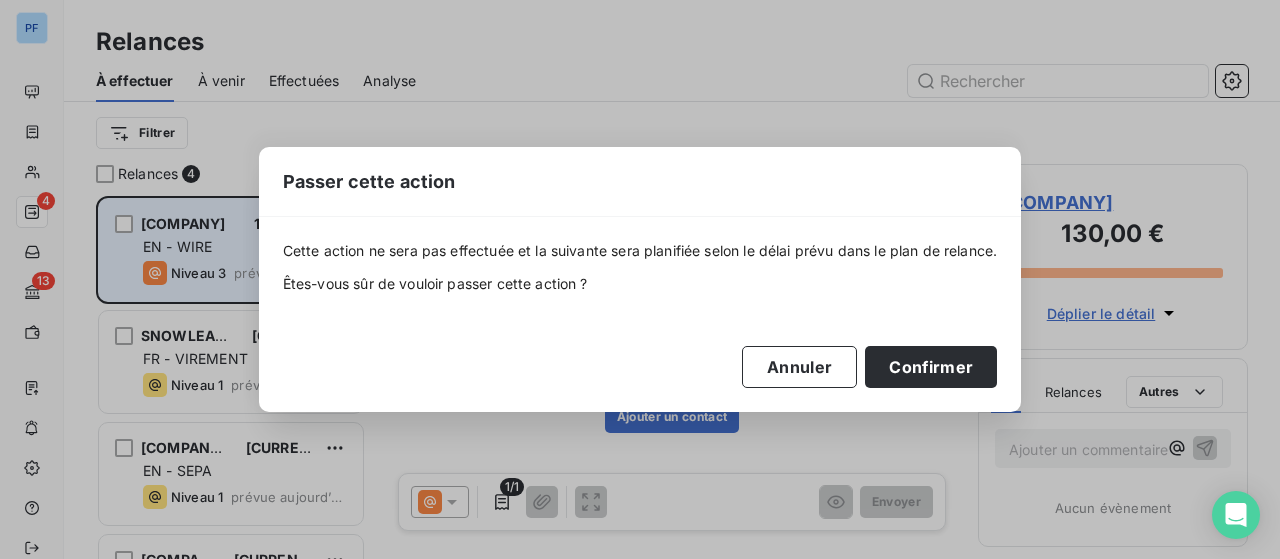 click on "Cette action ne sera pas effectuée et la suivante sera planifiée selon le délai prévu dans le plan de relance. Êtes-vous sûr de vouloir passer cette action ? Annuler Confirmer" at bounding box center (640, 314) 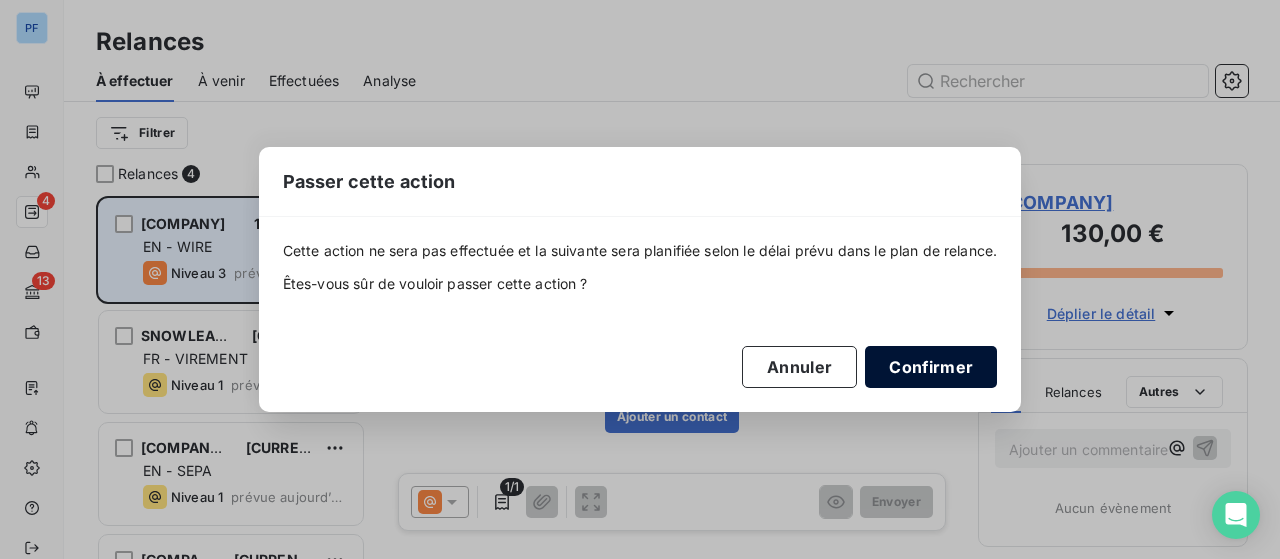 click on "Confirmer" at bounding box center (931, 367) 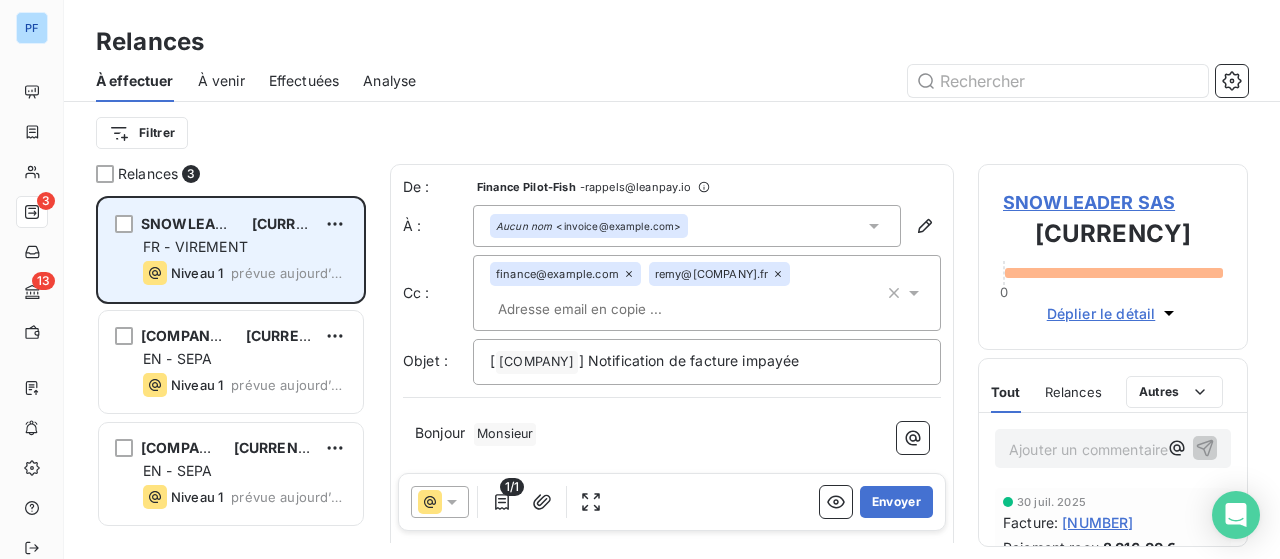 click on "FR - VIREMENT" at bounding box center [195, 246] 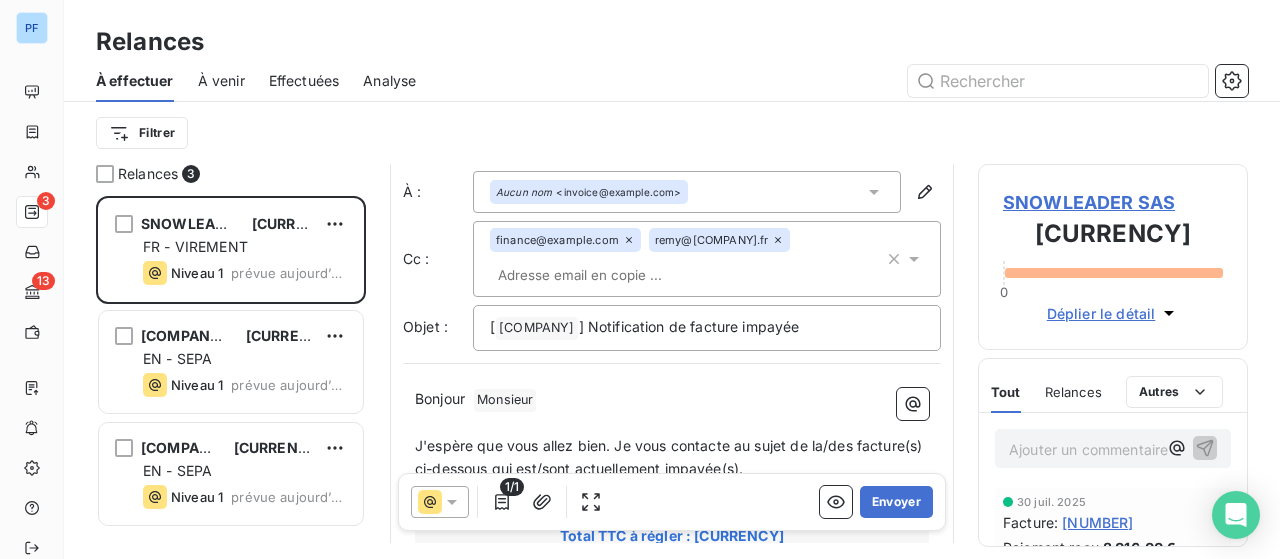 scroll, scrollTop: 0, scrollLeft: 0, axis: both 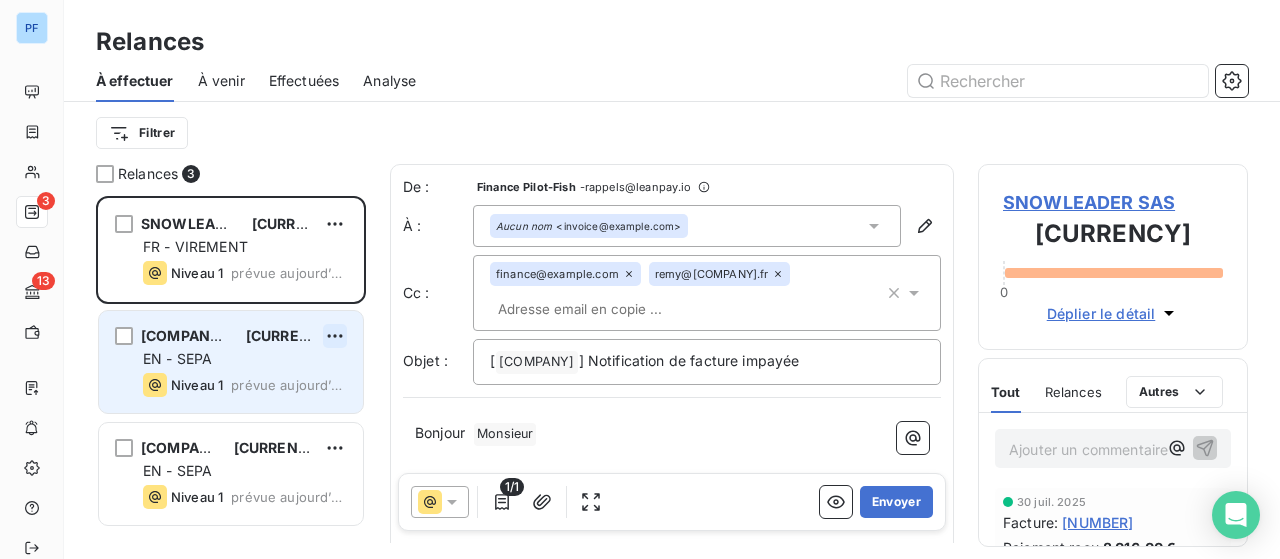 click on "PF [NUMBER] Relances À effectuer À venir Effectuées Analyse Filtrer Relances 3 [COMPANY] [CURRENCY] FR - VIREMENT Niveau 1 prévue aujourd’hui [COMPANY] [CURRENCY] EN - SEPA Niveau 1 prévue aujourd’hui [COMPANY] [CURRENCY] EN - SEPA Niveau 1 prévue aujourd’hui De : Finance Pilot-Fish -  rappels@example.com À : Aucun nom   <invoice@example.com> Cc : finance@example.com remy@example.com Objet : [ Pilot Fish ﻿ ] Notification de facture impayée Bonjour  ﻿ ﻿ Monsieur ﻿ ﻿ ﻿ J'espère que vous allez bien. Je vous contacte au sujet de la/des facture(s) ci-dessous qui est/sont actuellement impayée(s). ﻿ ﻿ Total TTC à régler :   [CURRENCY] Factures échues Retard Solde TTC [NUMBER] [DAYS]   [CURRENCY] Voir   la facture ﻿ ﻿   Veuillez trouver ci-joint une copie de la facture pour votre référence. ﻿ Pour régler cette facture, veuillez utiliser les informations bancaires suivantes : BIC: [BANK_CODE] ﻿ ﻿ ﻿ ﻿ 0" at bounding box center [640, 279] 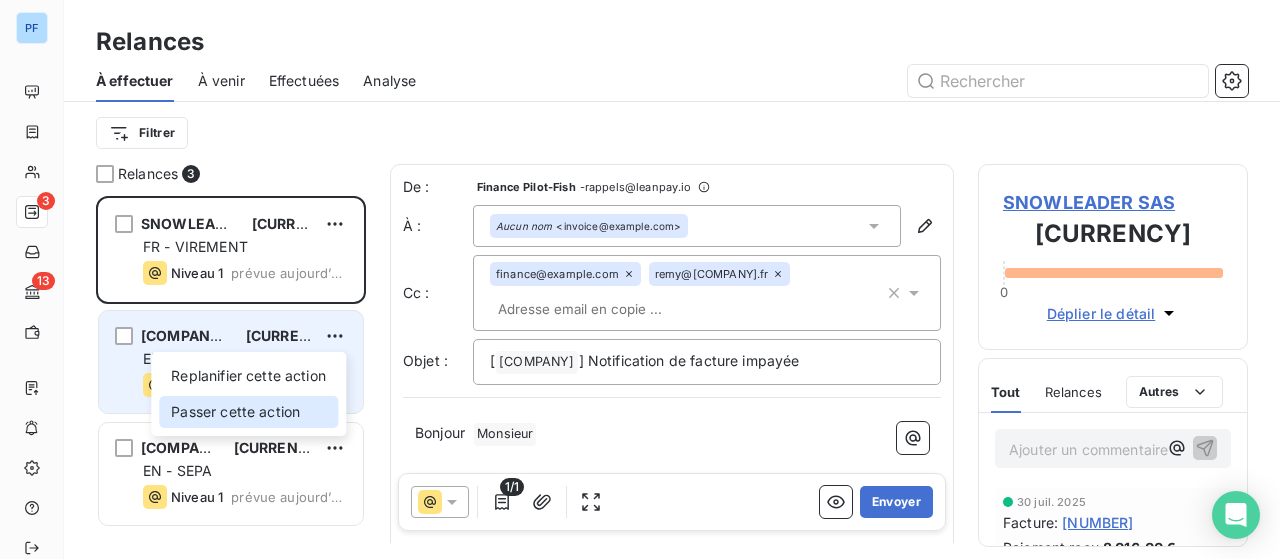 click on "Passer cette action" at bounding box center [248, 412] 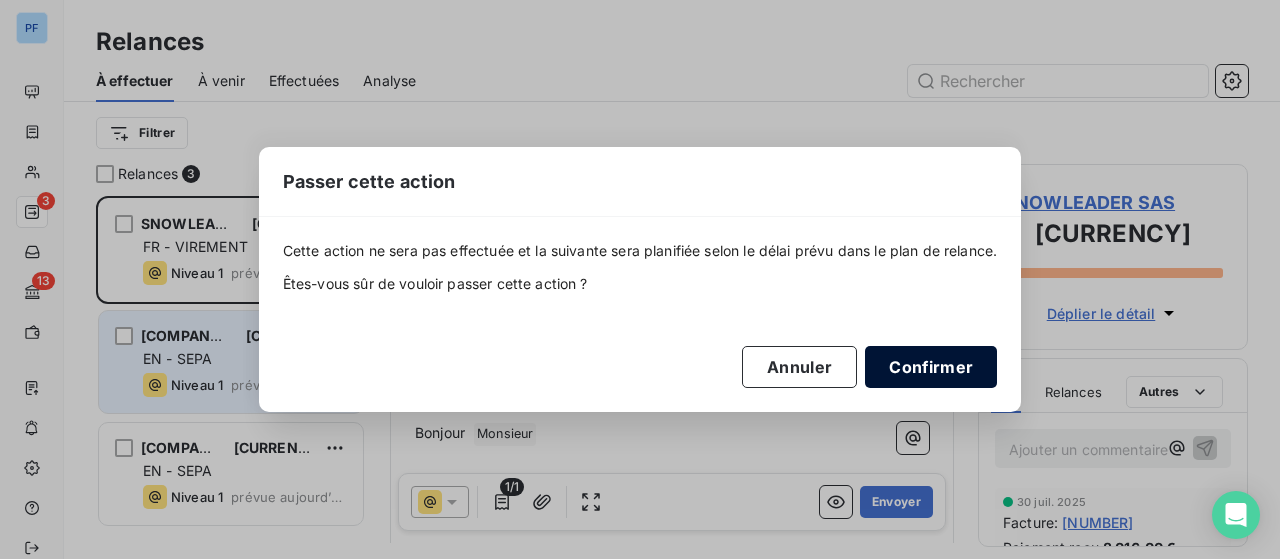 click on "Confirmer" at bounding box center [931, 367] 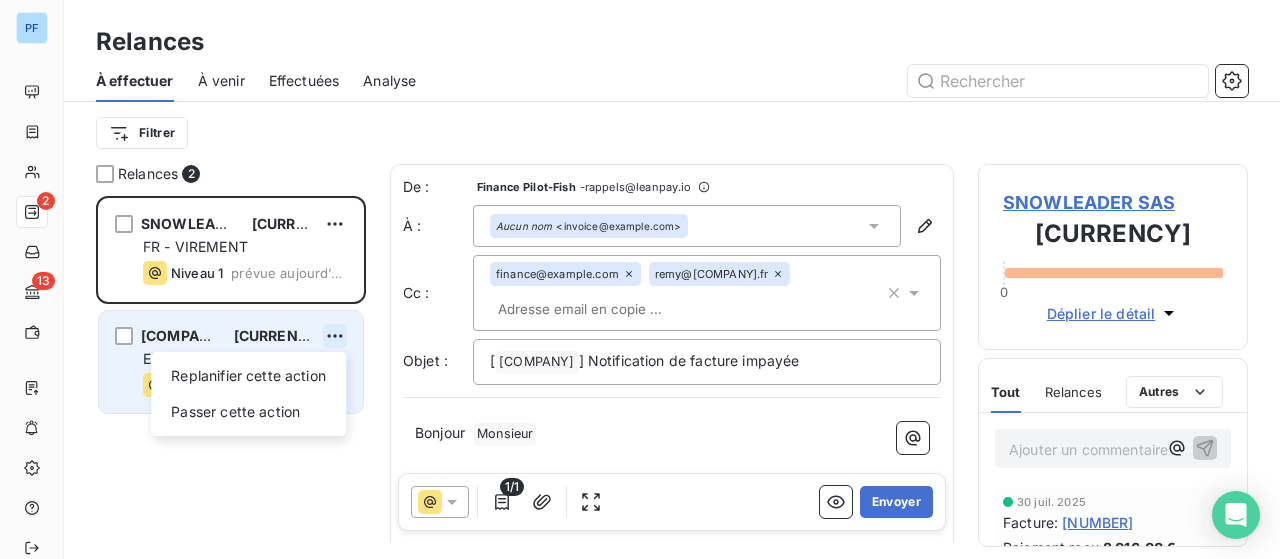 click on "PF 2 13 Relances À effectuer À venir Effectuées Analyse Filtrer Relances 2 [COMPANY] SAS 4 412,39 € FR - VIREMENT Niveau 1 prévue aujourd’hui [COMPANY] LDA 841,60 € Replanifier cette action Passer cette action EN - SEPA Niveau 1 prévue aujourd’hui De : Finance [COMPANY] -  rappels@[COMPANY].io À : Aucun nom   <invoice@[COMPANY].com> Cc : finance@[COMPANY].fr remy@[COMPANY].fr Objet : [ [COMPANY] ﻿ ] Notification de facture impayée Bonjour  ﻿ ﻿ Monsieur ﻿ ﻿ ﻿ J'espère que vous allez bien. Je vous contacte au sujet de la/des facture(s) ci-dessous qui est/sont actuellement impayée(s). ﻿ ﻿ Total TTC à régler :   4 412,39 € Factures échues Retard Solde TTC 0068096 3 jours   4 412,39 € Voir   la facture ﻿ ﻿   Veuillez trouver ci-joint une copie de la facture pour votre référence. ﻿ Pour régler cette facture, veuillez utiliser les informations bancaires suivantes : IBAN: FR76 1690 6000 4287 0162 0477 182 BIC: AGRIFRPP869 ﻿ 0" at bounding box center [640, 279] 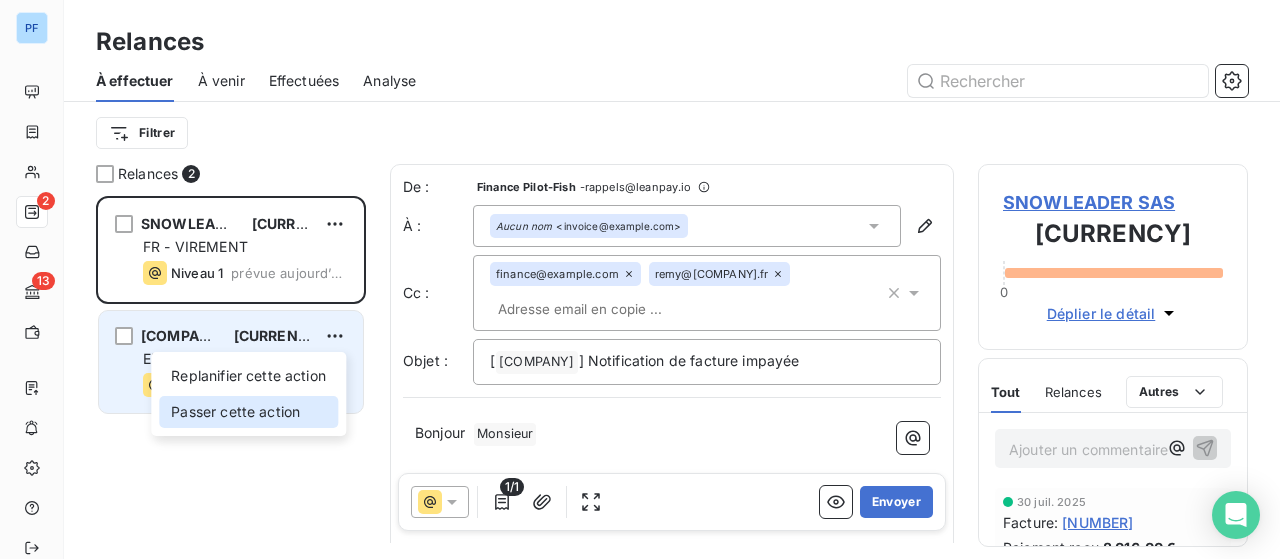 click on "Passer cette action" at bounding box center [248, 412] 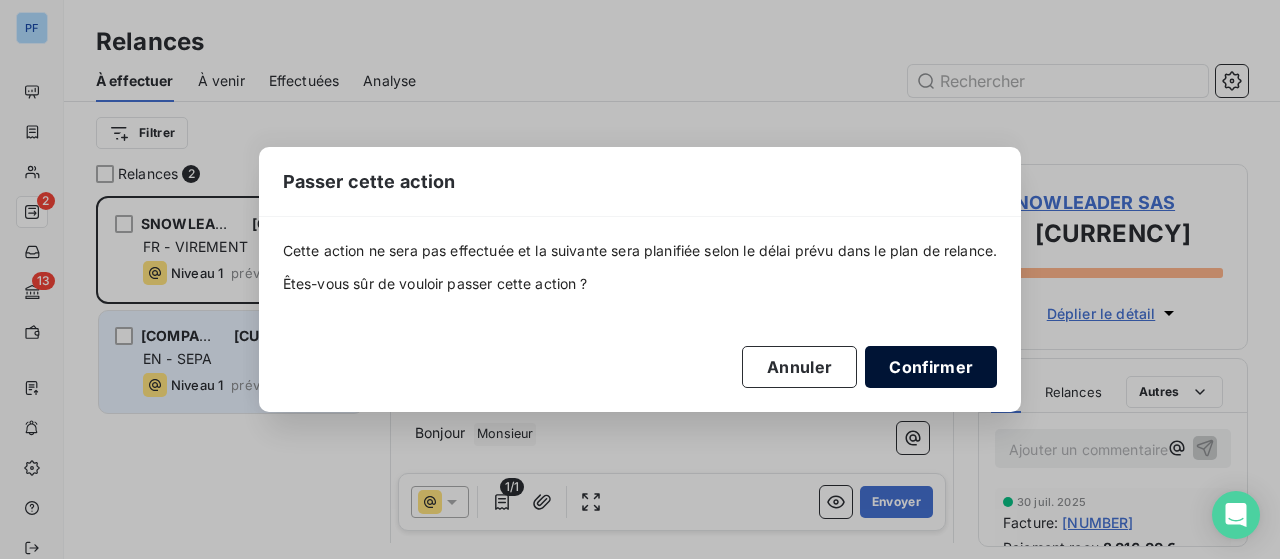 click on "Confirmer" at bounding box center [931, 367] 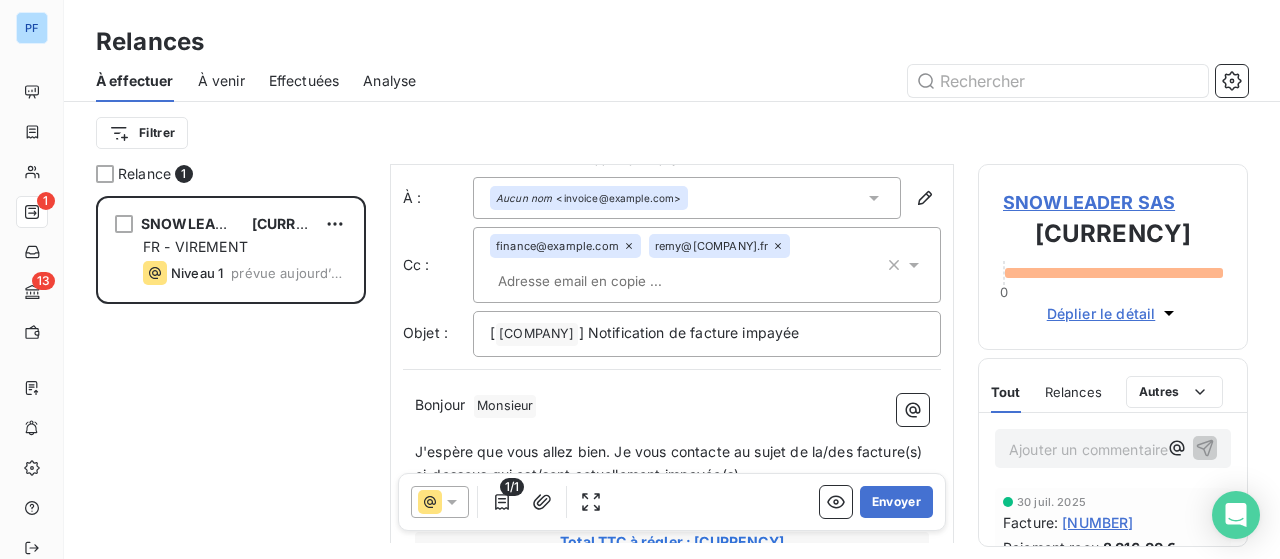 scroll, scrollTop: 0, scrollLeft: 0, axis: both 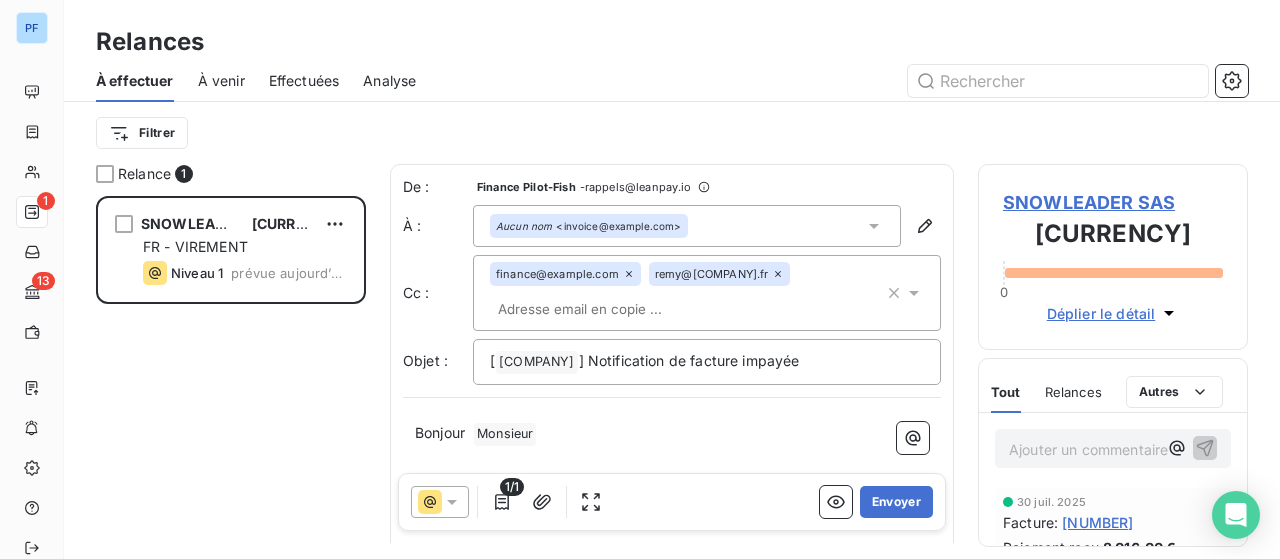 click 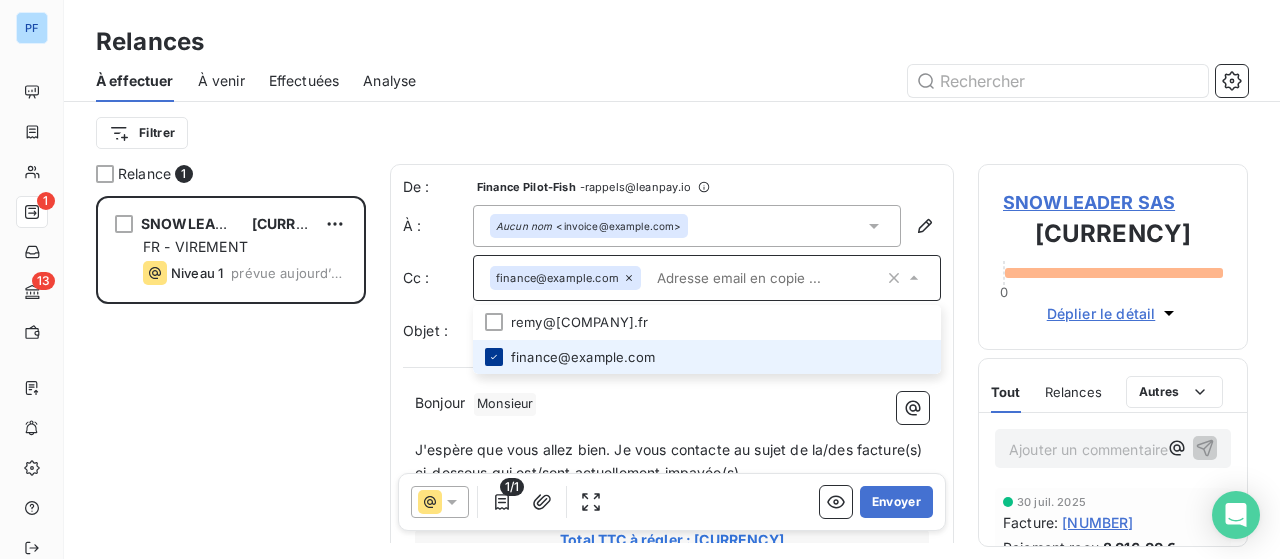 click 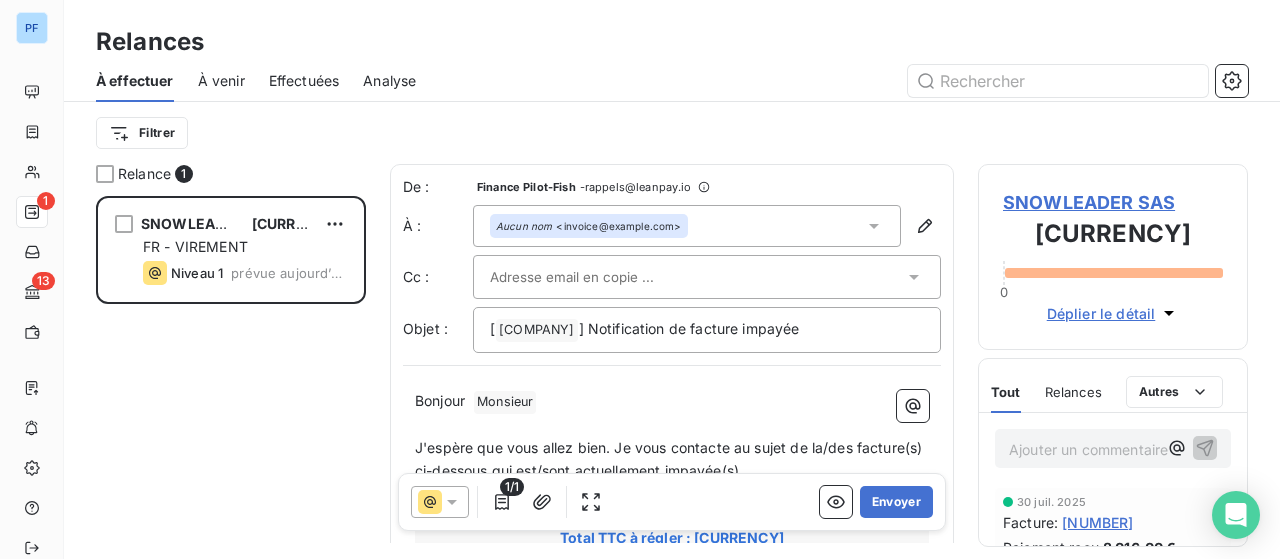 click on "[COMPANY] SAS 4 412,39 € FR - VIREMENT Niveau 1 prévue aujourd’hui" at bounding box center (231, 377) 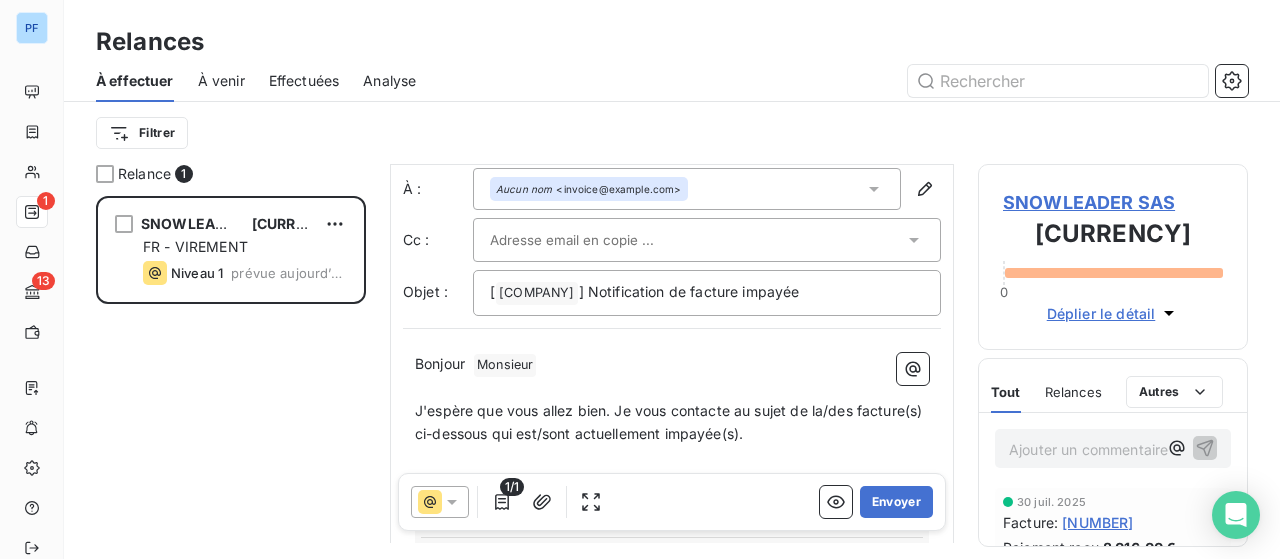scroll, scrollTop: 0, scrollLeft: 0, axis: both 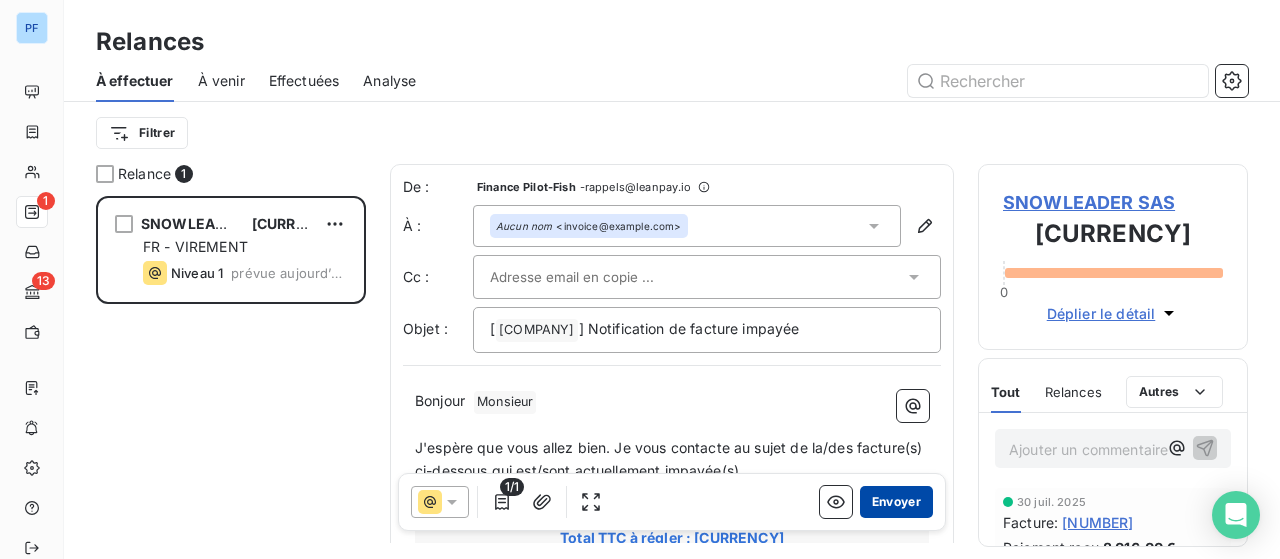 click on "Envoyer" at bounding box center (896, 502) 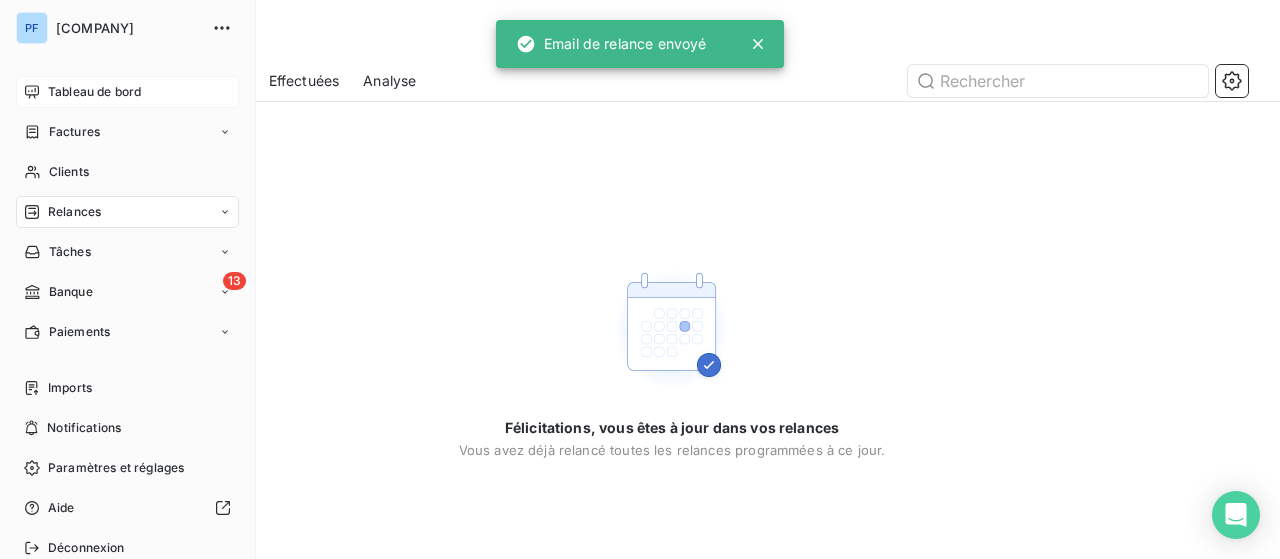 click on "Tableau de bord" at bounding box center [94, 92] 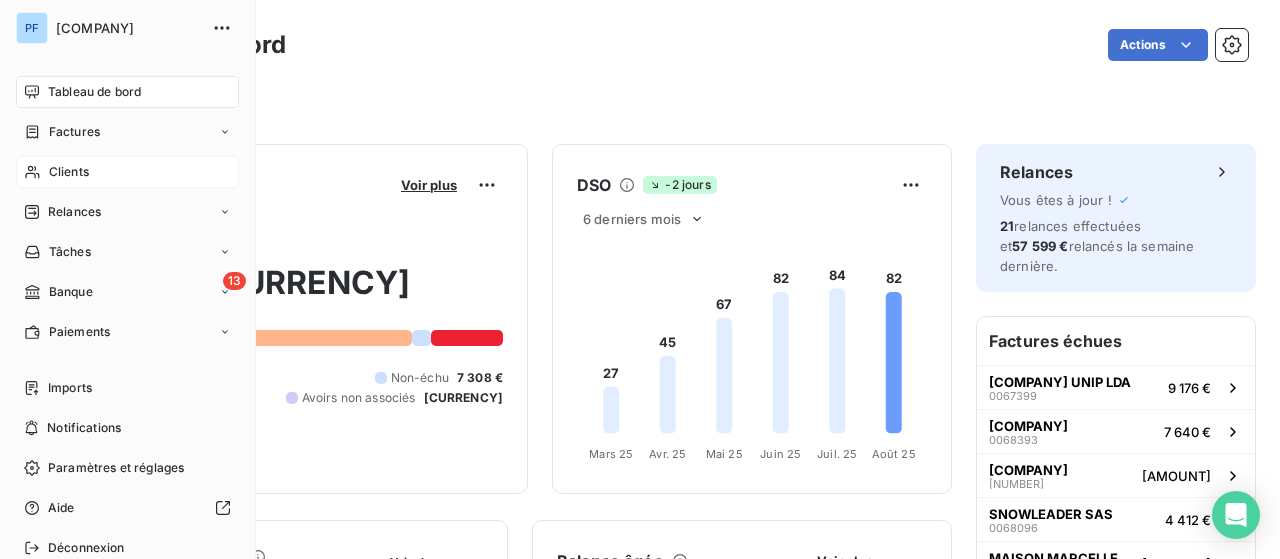 click on "Clients" at bounding box center (127, 172) 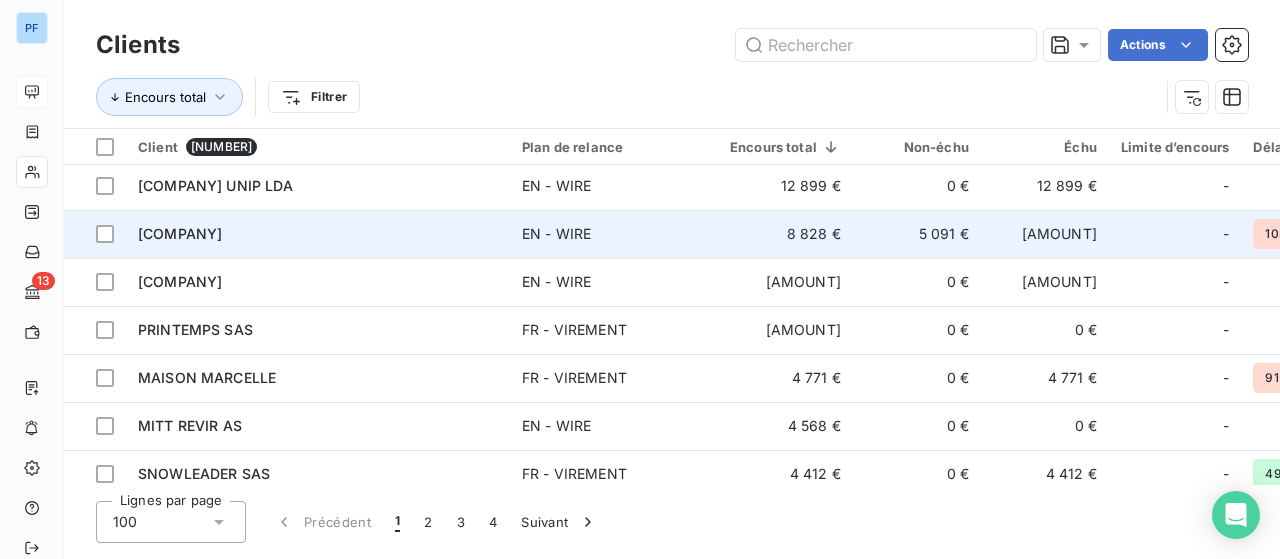 scroll, scrollTop: 0, scrollLeft: 0, axis: both 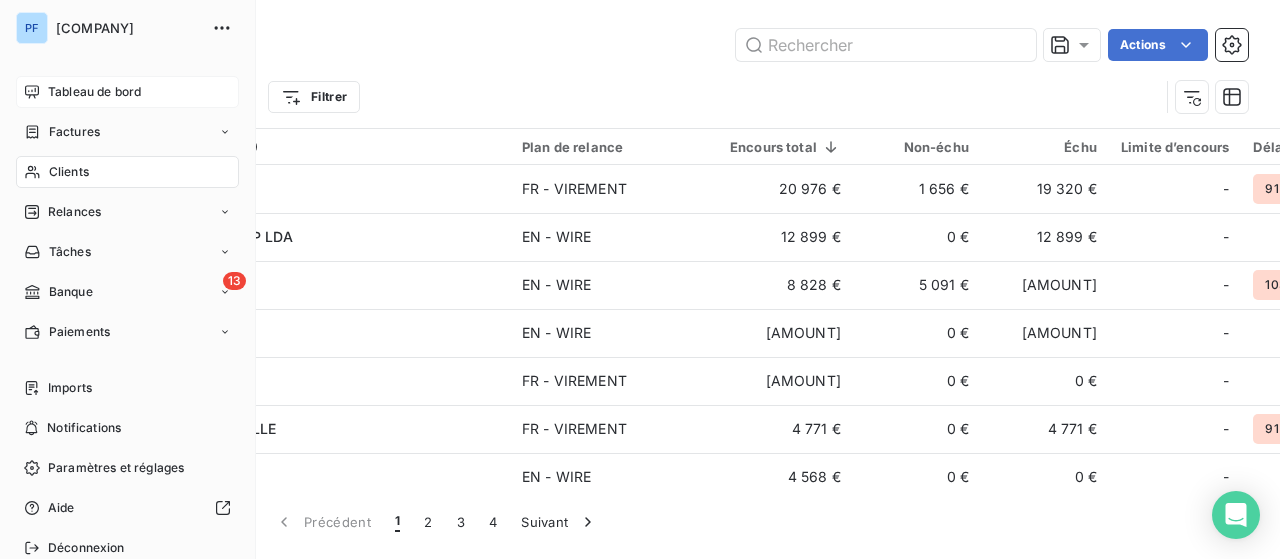 click on "Tableau de bord" at bounding box center (94, 92) 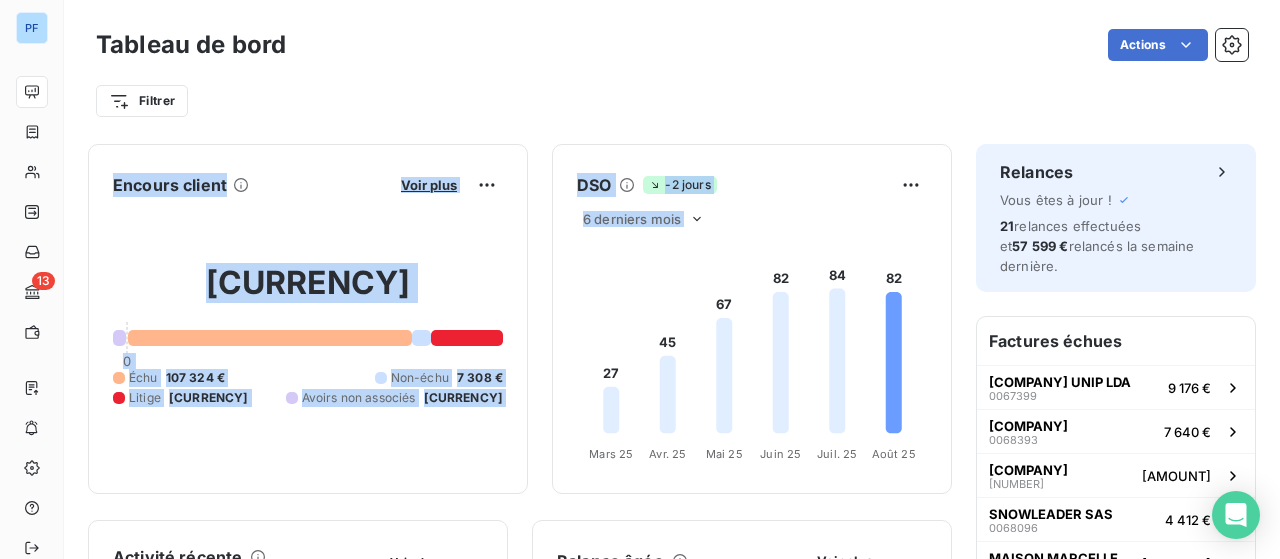 drag, startPoint x: 520, startPoint y: 121, endPoint x: 543, endPoint y: 487, distance: 366.72195 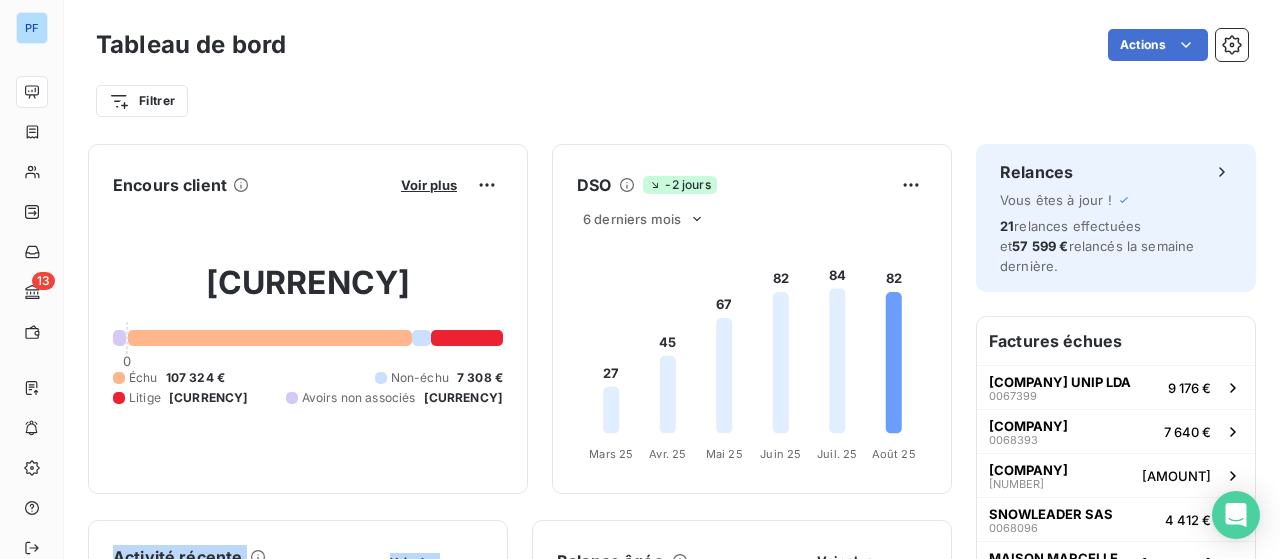 click on "Encours client   Voir plus [AMOUNT] 0 Échu [AMOUNT] Non-échu [AMOUNT]   Litige [AMOUNT] Avoirs non associés [AMOUNT] DSO -2 jours 6 derniers mois 27 45 67 82 84 82 Mars 25 Mars 25 Avr. 25 Avr. 25 Mai 25 Mai 25 Juin 25 Juin 25 Juil. 25 Juil. 25 Août 25 Août 25 Activité récente Chiffre d'affaires mensuel Voir plus Balance âgée Voir plus Relances par montant Encaissements Prévisionnel basé sur le délai moyen de paiement des 3 derniers mois" at bounding box center [520, 1031] 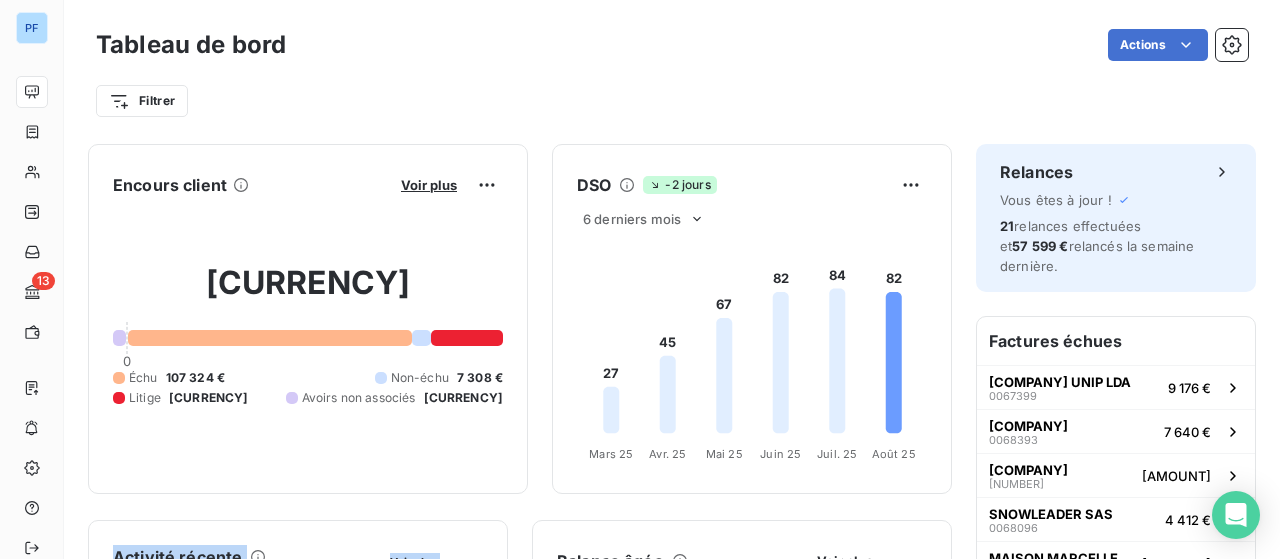 click on "Encours client   Voir plus [AMOUNT] 0 Échu [AMOUNT] Non-échu [AMOUNT]   Litige [AMOUNT] Avoirs non associés [AMOUNT] DSO -2 jours 6 derniers mois 27 45 67 82 84 82 Mars 25 Mars 25 Avr. 25 Avr. 25 Mai 25 Mai 25 Juin 25 Juin 25 Juil. 25 Juil. 25 Août 25 Août 25 Activité récente Chiffre d'affaires mensuel Voir plus Balance âgée Voir plus Relances par montant Encaissements Prévisionnel basé sur le délai moyen de paiement des 3 derniers mois" at bounding box center (520, 1031) 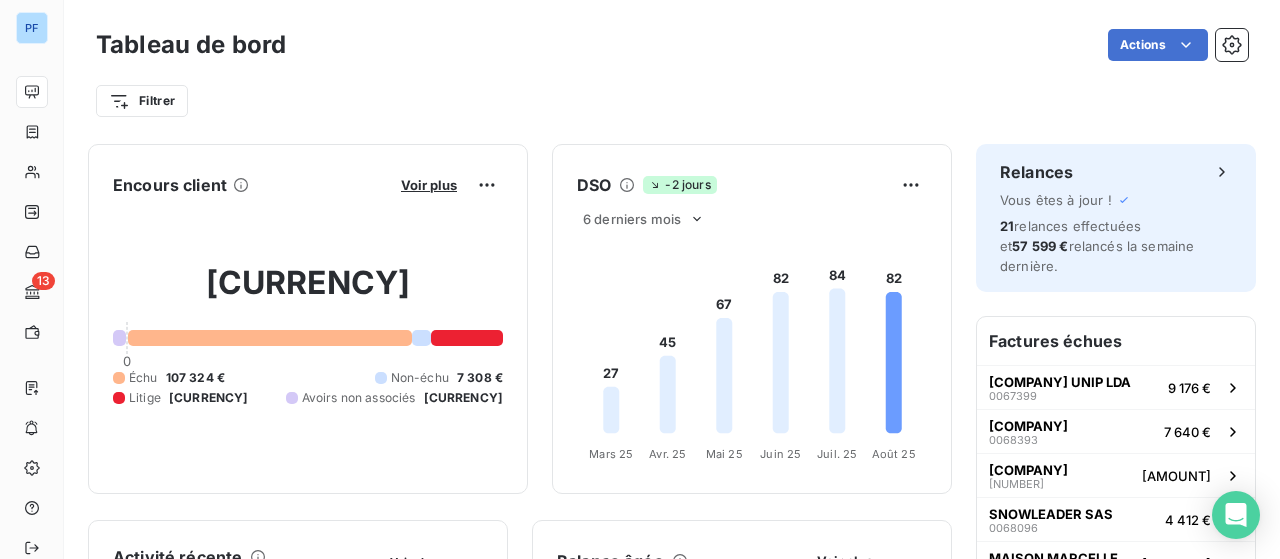click on "Encours client   Voir plus [CURRENCY] 0 Échu [CURRENCY] Non-échu [CURRENCY]   Litige [CURRENCY] Avoirs non associés [CURRENCY] DSO -2 jours 6 derniers mois 27 45 67 82 84 82 Mars 25 Mars 25 Avr. 25 Avr. 25 Mai 25 Mai 25 Juin 25 Juin 25 Juil. 25 Juil. 25 Août 25 Août 25 Activité récente Chiffre d'affaires mensuel Voir plus Balance âgée Voir plus Relances par montant Encaissements Prévisionnel basé sur le délai moyen de paiement des 3 derniers mois Relances Vous êtes à jour ! 21  relances effectuées et  [CURRENCY]  relancés la semaine dernière. Factures échues [COMPANY] [NUMBER] [CURRENCY] [COMPANY] [NUMBER] [CURRENCY] [COMPANY] [NUMBER] [CURRENCY] [COMPANY] [NUMBER] [CURRENCY] [COMPANY] [NUMBER] [CURRENCY] [COMPANY] [NUMBER] [CURRENCY] Principaux débiteurs [COMPANY] [CURRENCY] [COMPANY] [CURRENCY] [COMPANY] [CURRENCY] [COMPANY] [CURRENCY] [COMPANY] [CURRENCY] [COMPANY] [CURRENCY]" at bounding box center [672, 1025] 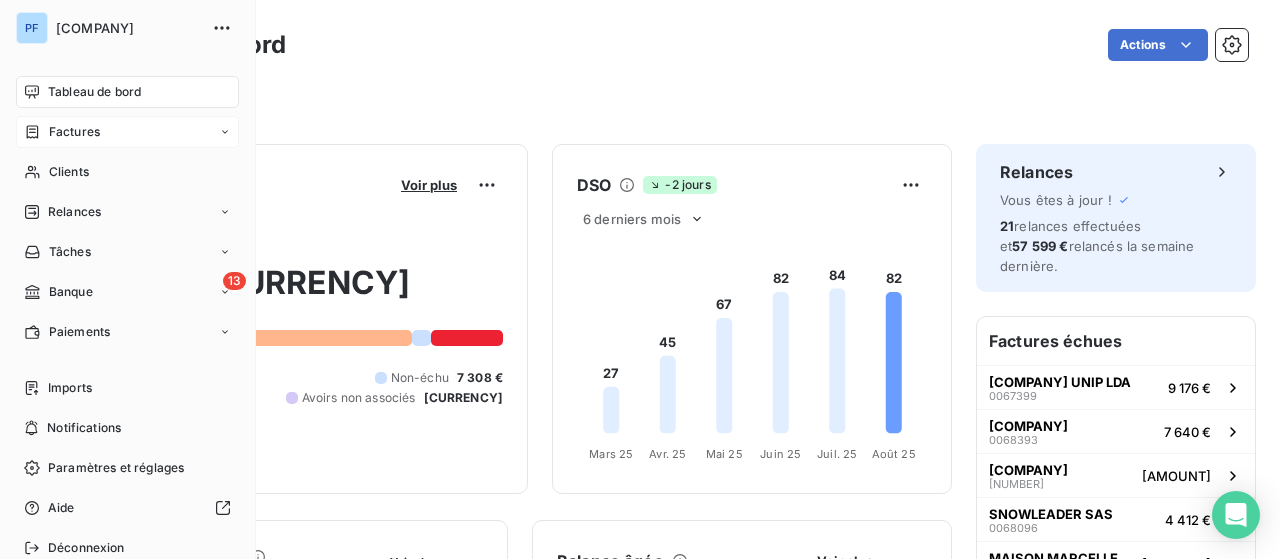 click on "Factures" at bounding box center (127, 132) 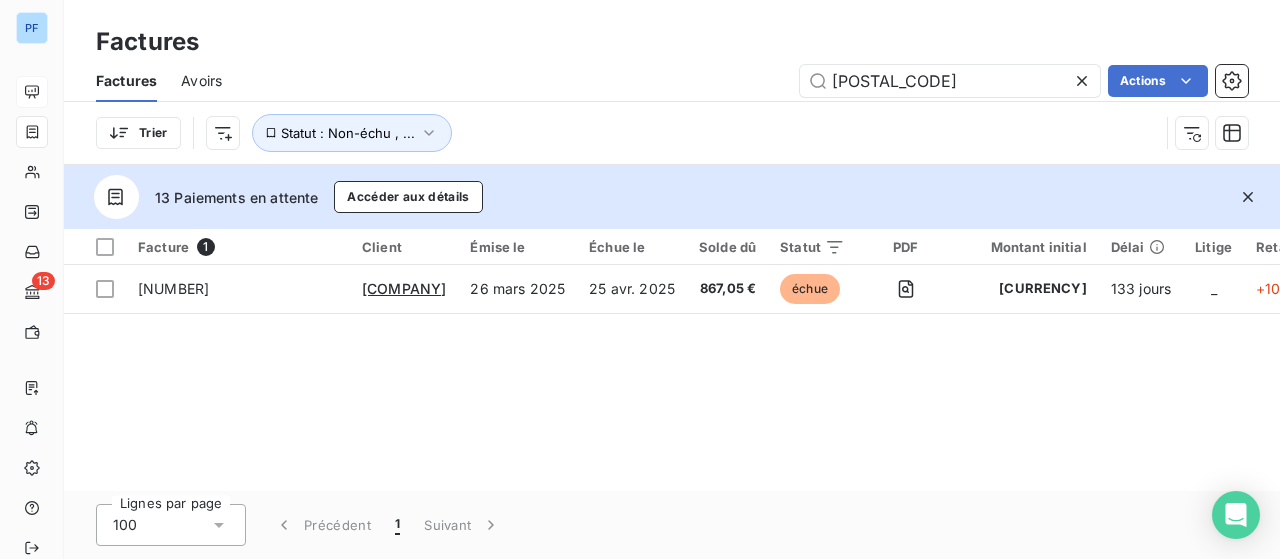 click 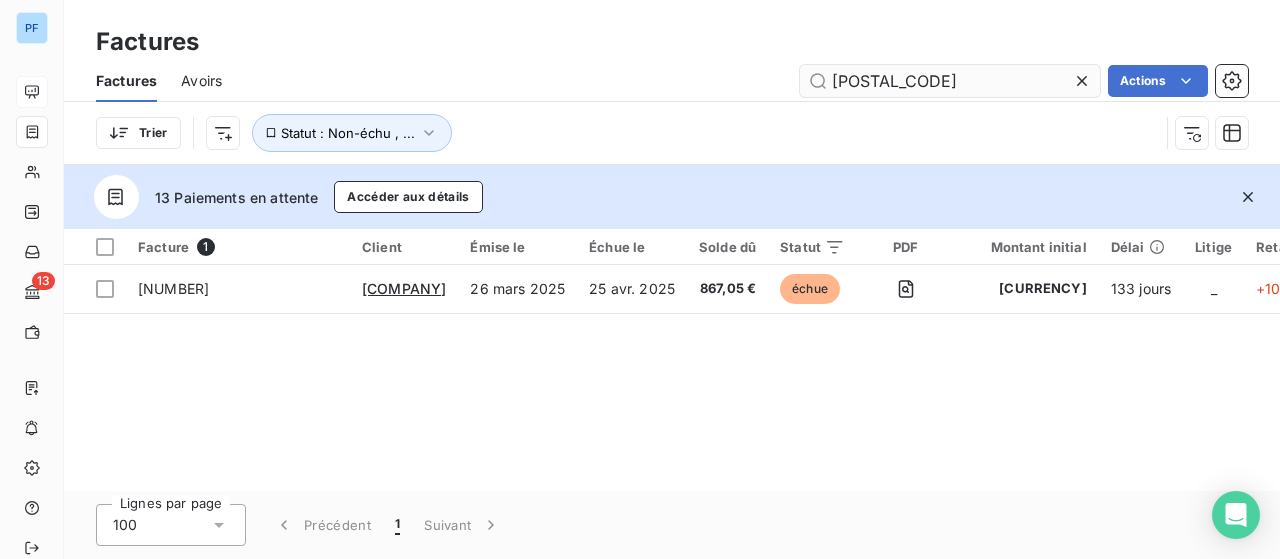 type 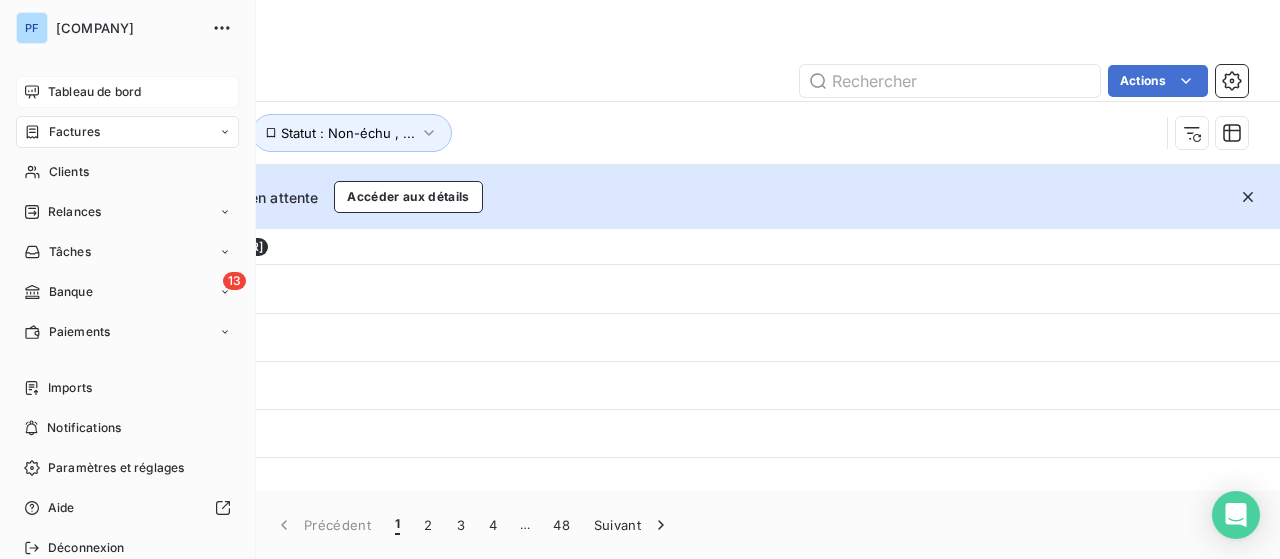click on "Tableau de bord" at bounding box center (94, 92) 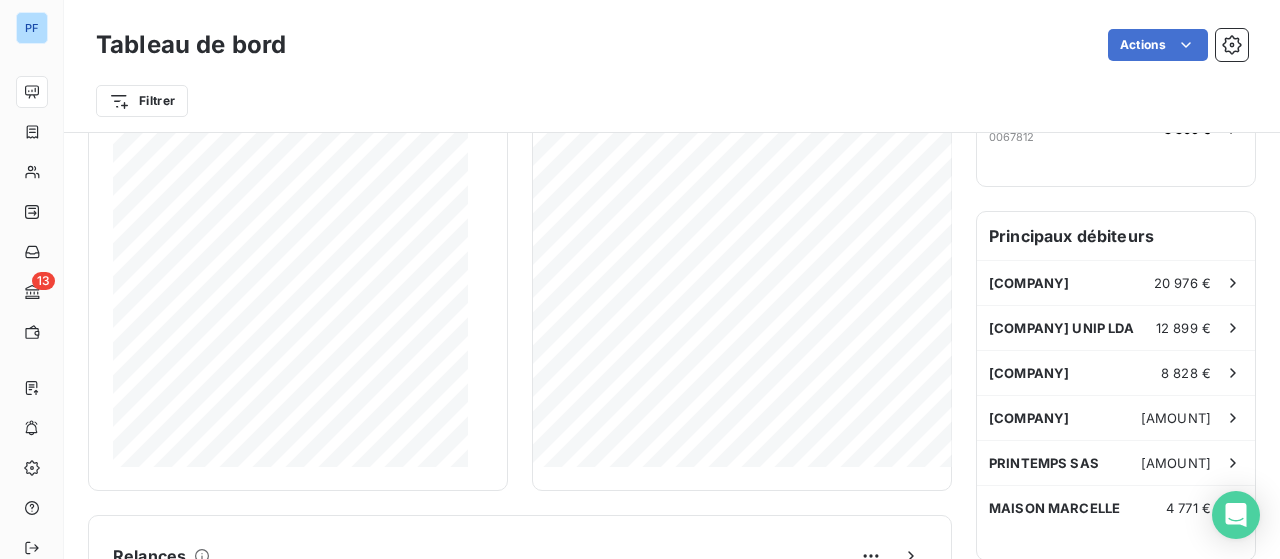 scroll, scrollTop: 502, scrollLeft: 0, axis: vertical 